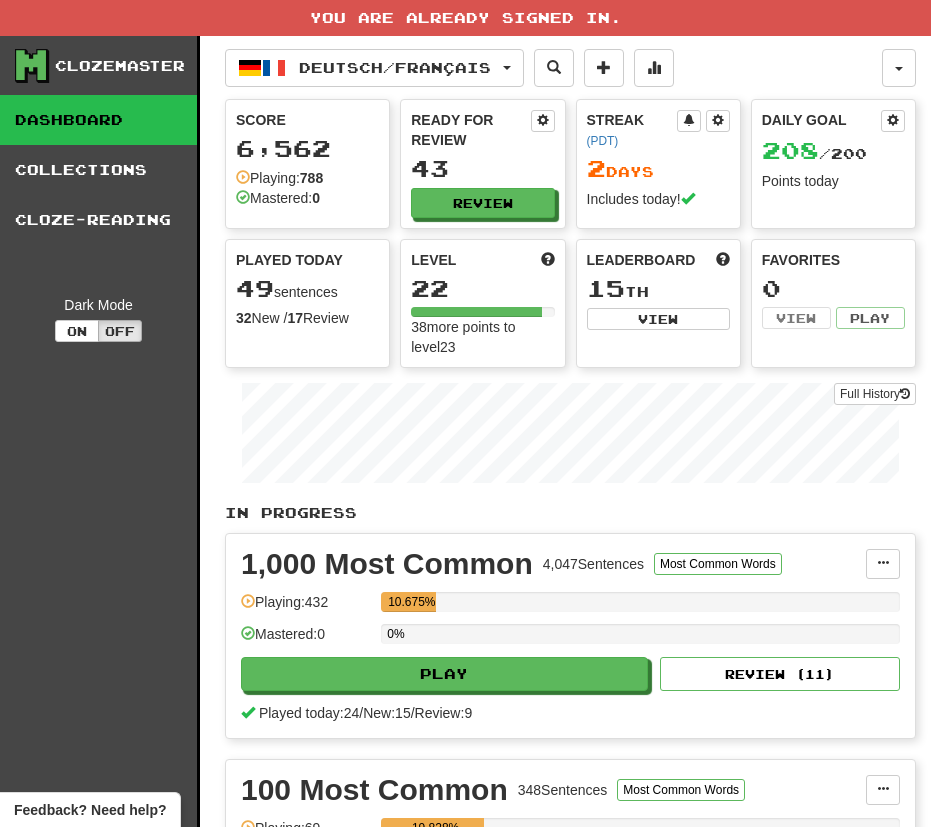 scroll, scrollTop: 0, scrollLeft: 0, axis: both 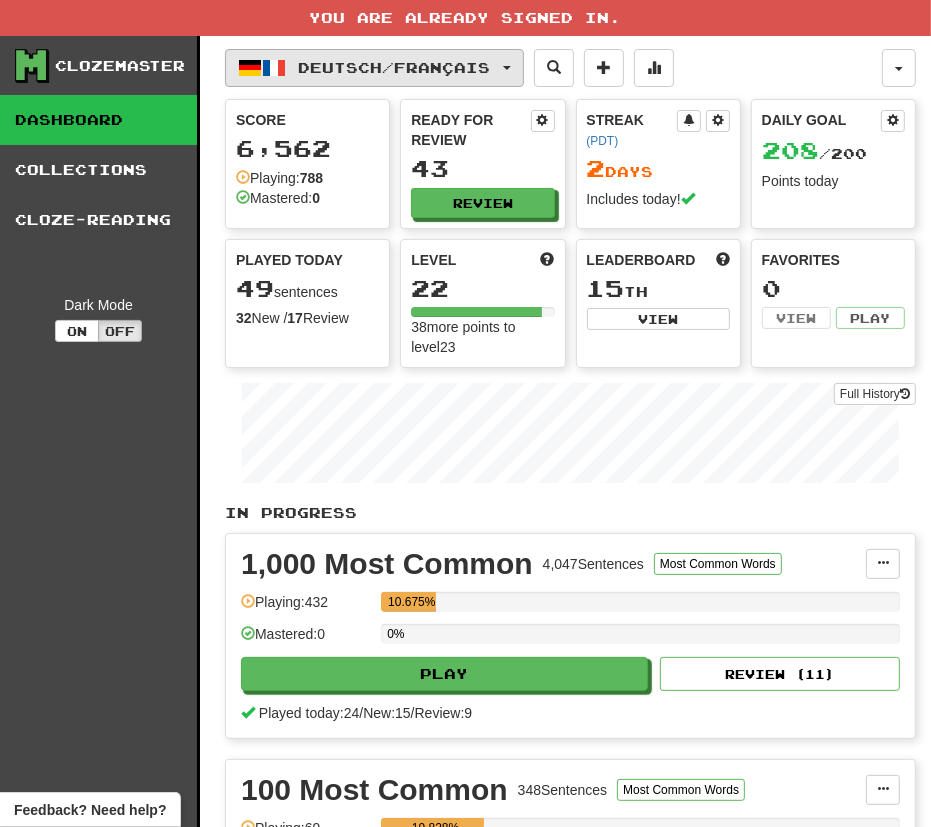 click on "Deutsch  /  Français" at bounding box center [395, 67] 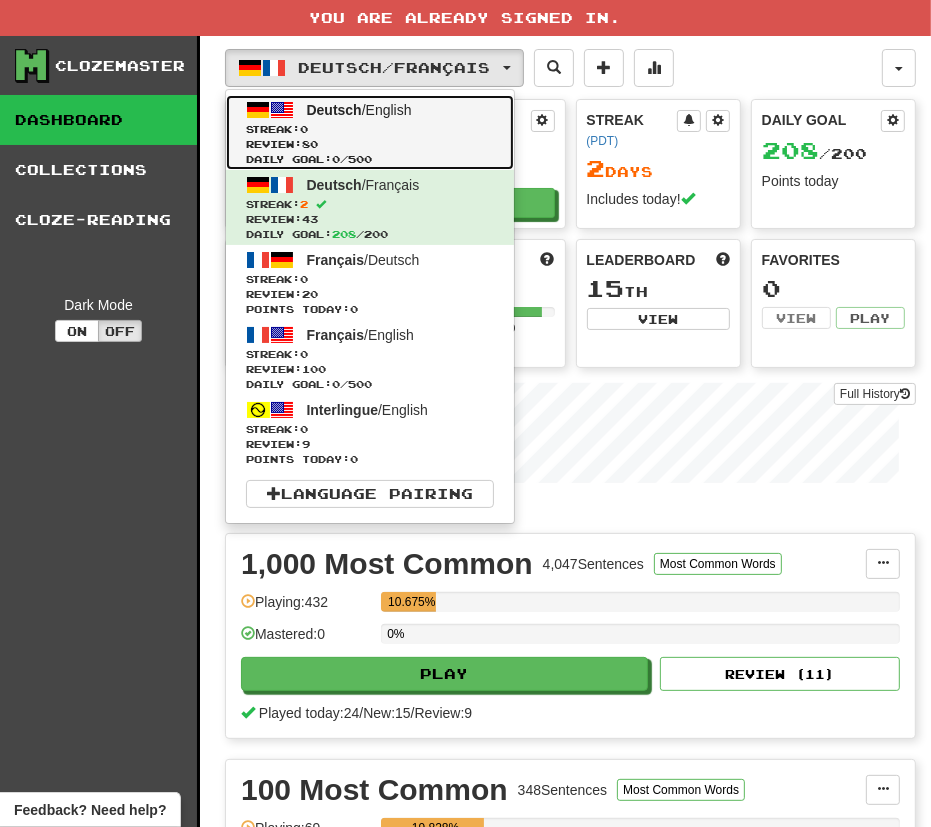 click on "Streak:  0" at bounding box center (370, 129) 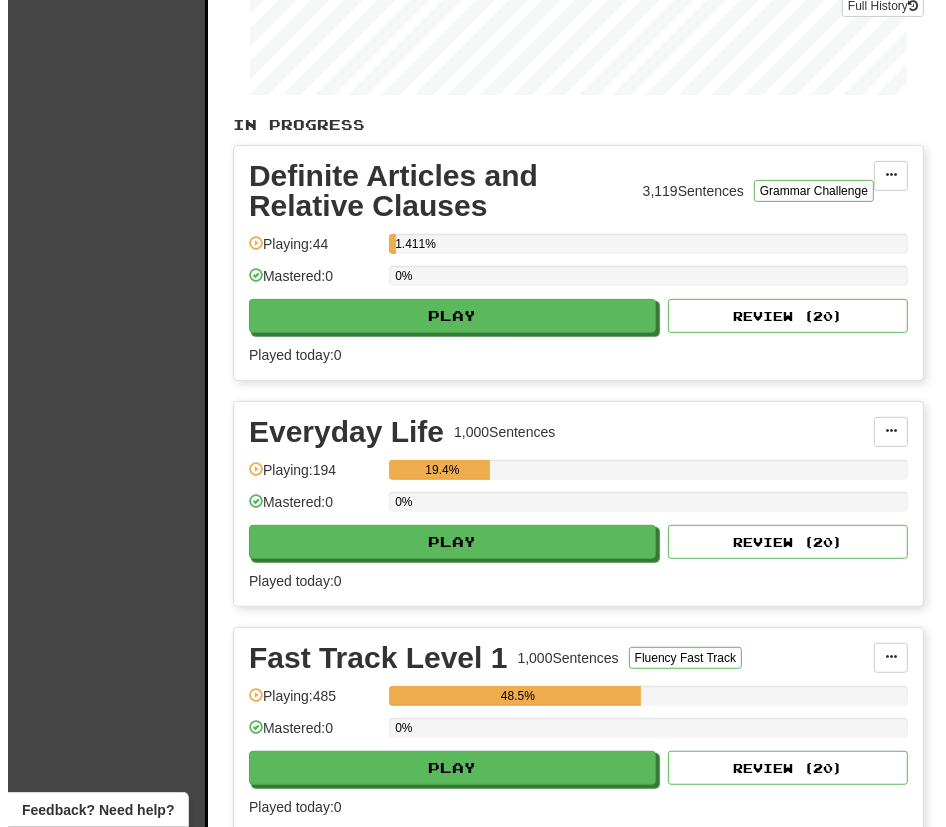 scroll, scrollTop: 500, scrollLeft: 0, axis: vertical 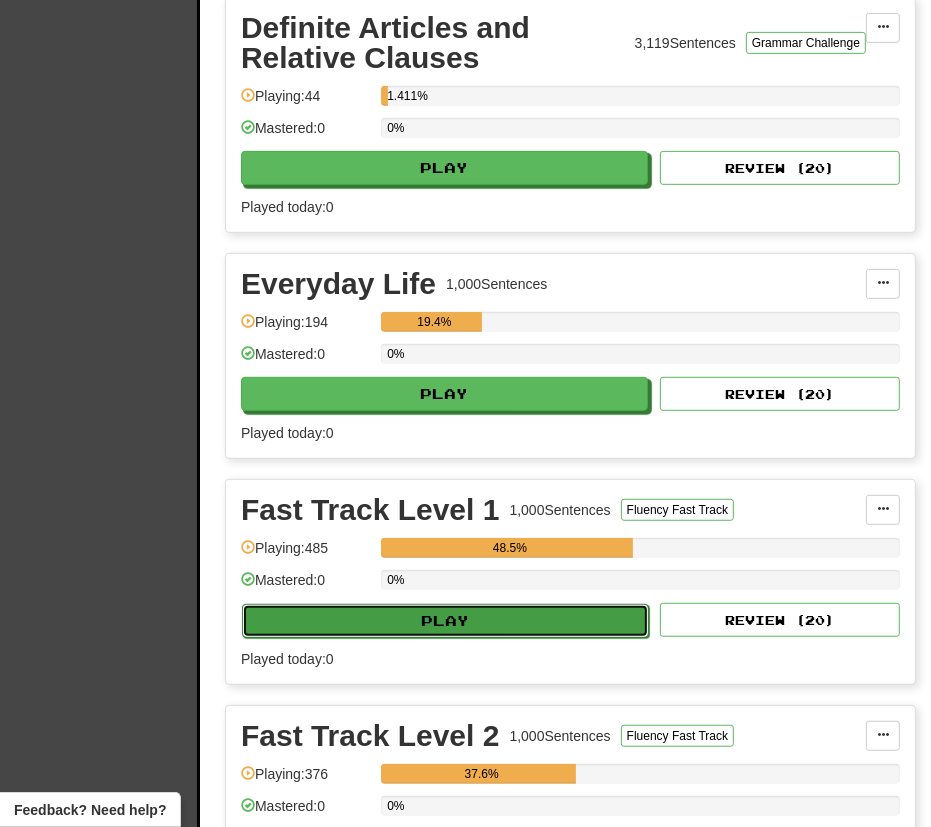 click on "Play" at bounding box center (445, 621) 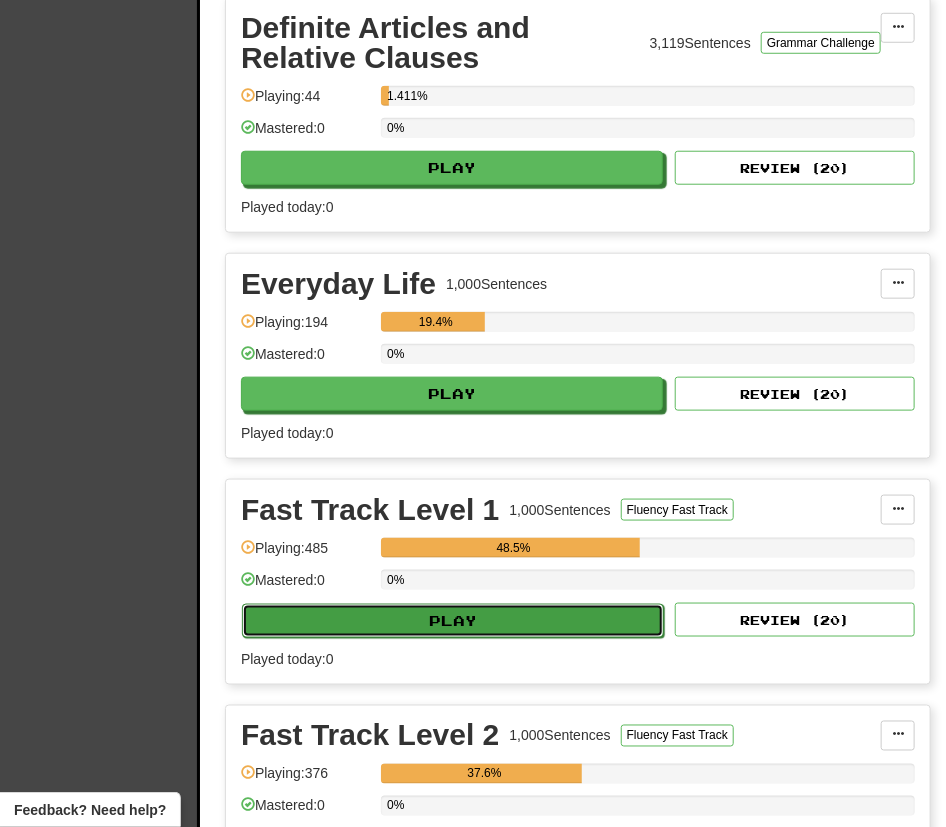 select on "**" 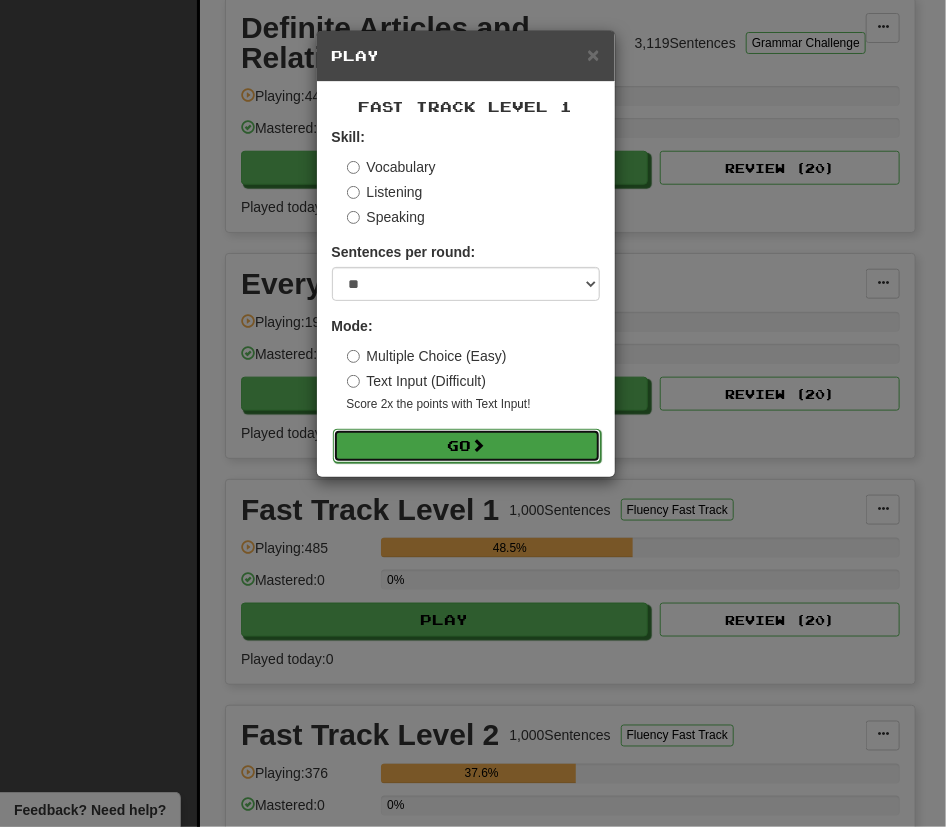 click on "Go" at bounding box center [467, 446] 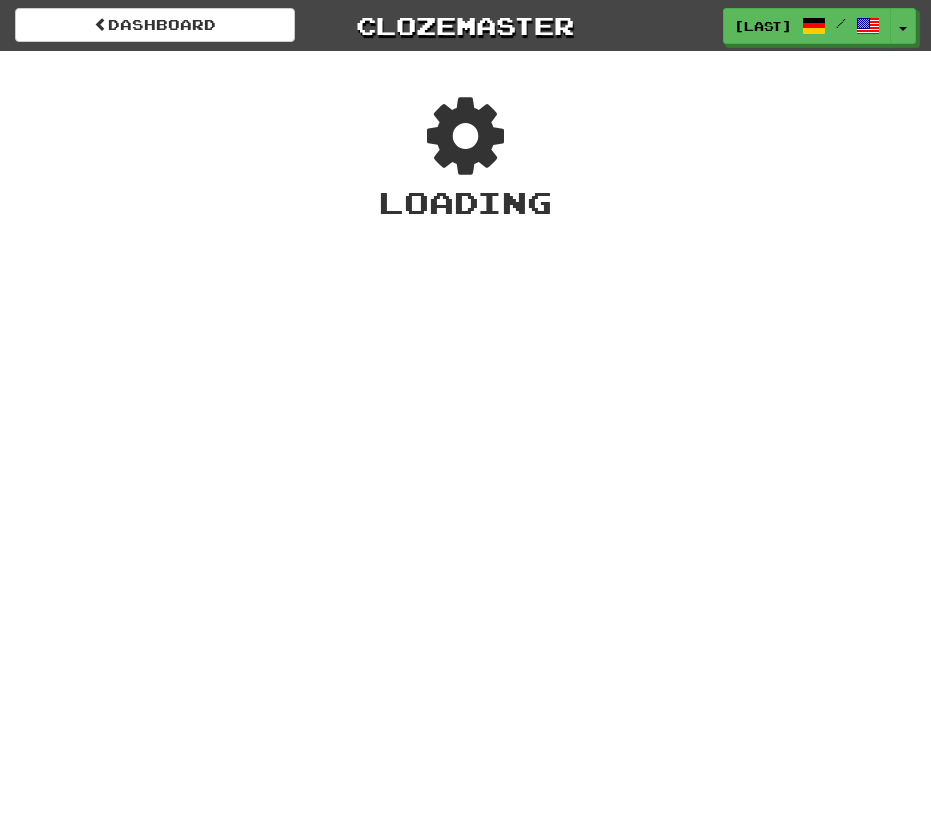 scroll, scrollTop: 0, scrollLeft: 0, axis: both 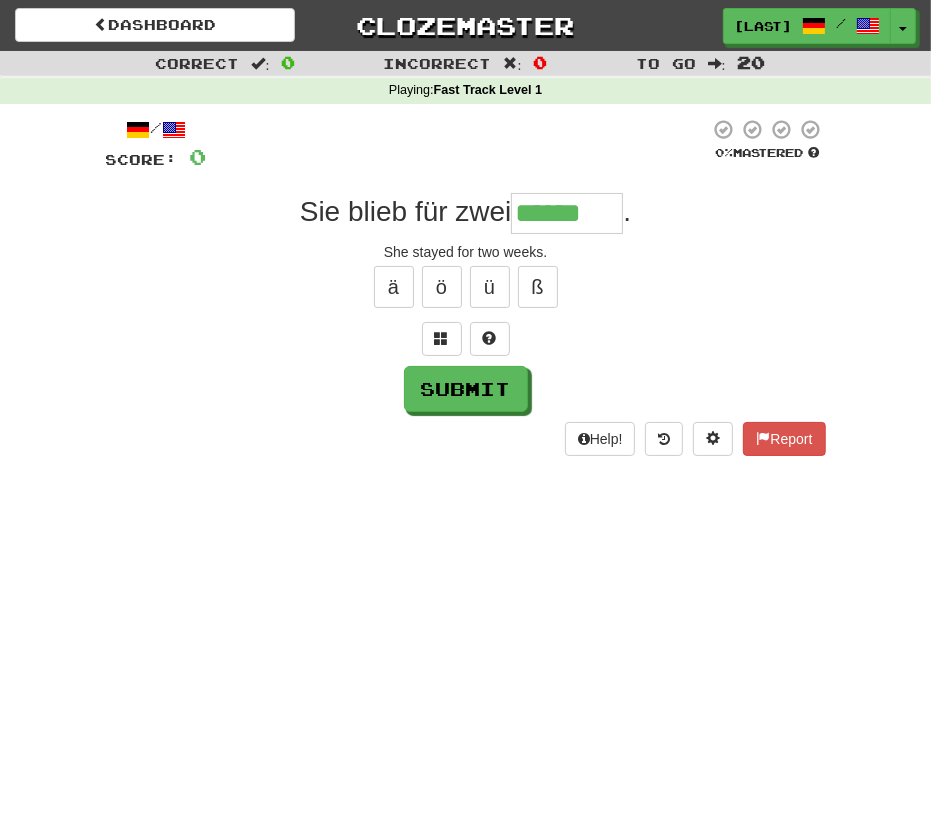 type on "******" 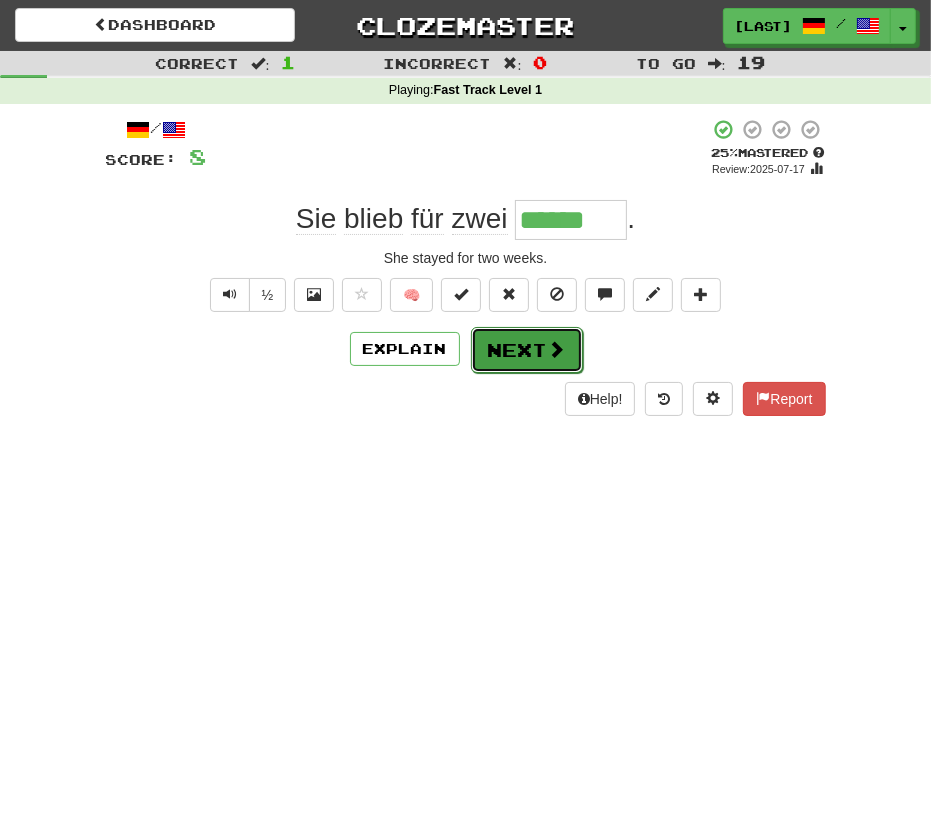 click on "Next" at bounding box center [527, 350] 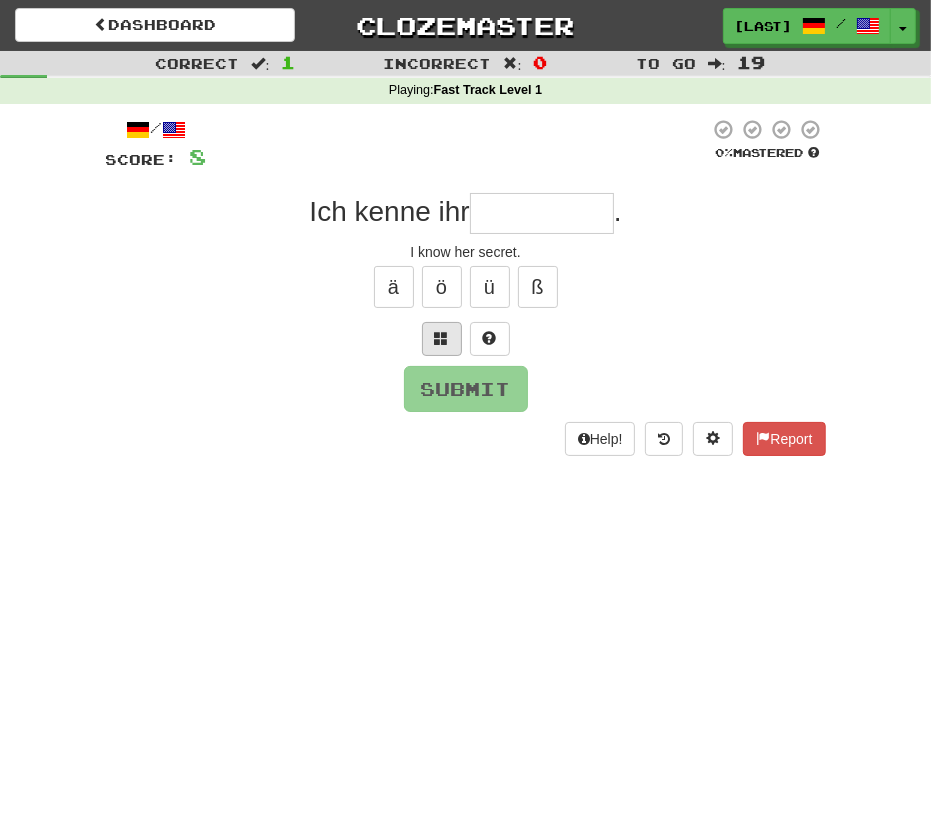 type on "*" 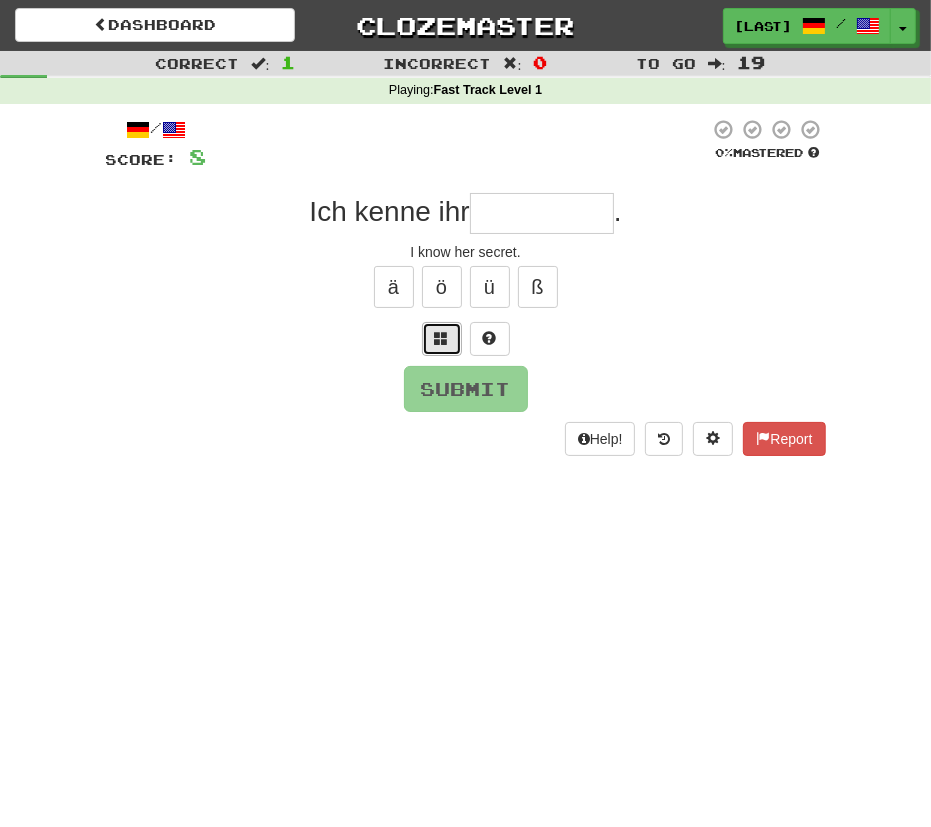 click at bounding box center (442, 339) 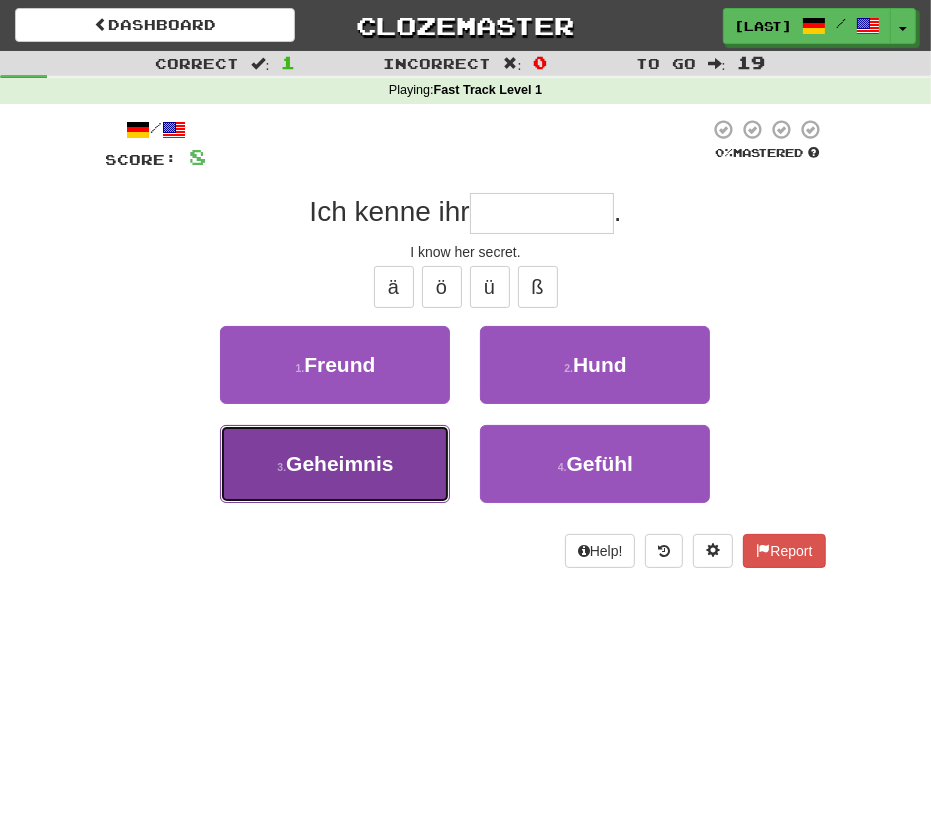 click on "3 .  Geheimnis" at bounding box center [335, 464] 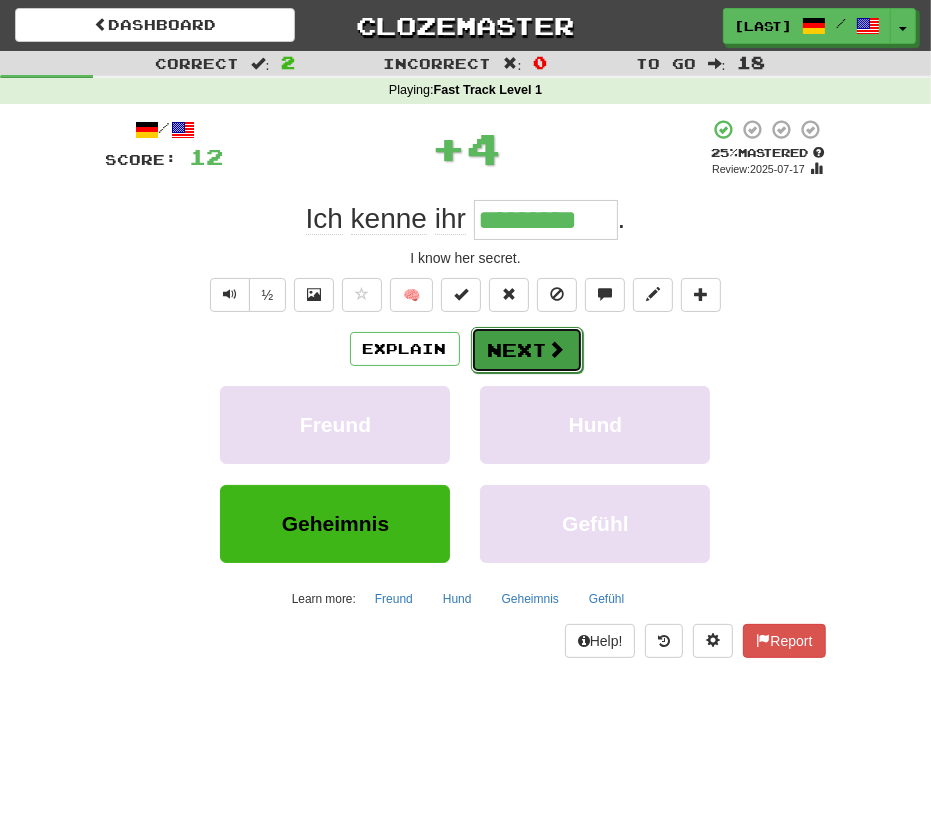 click on "Next" at bounding box center (527, 350) 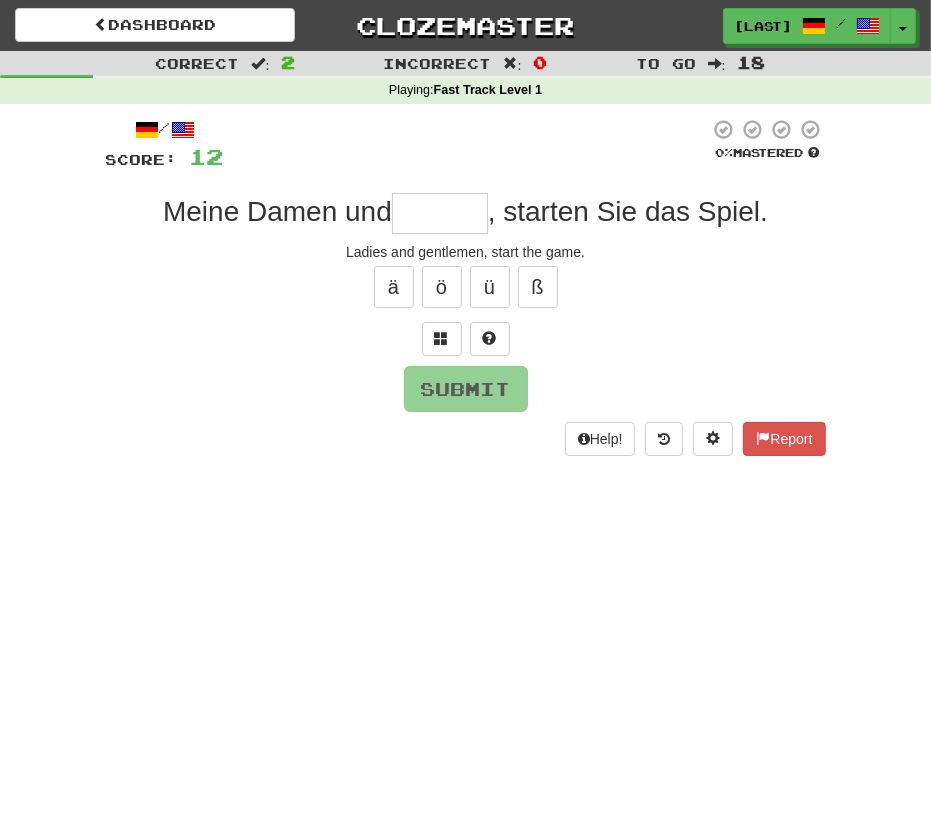 type on "*" 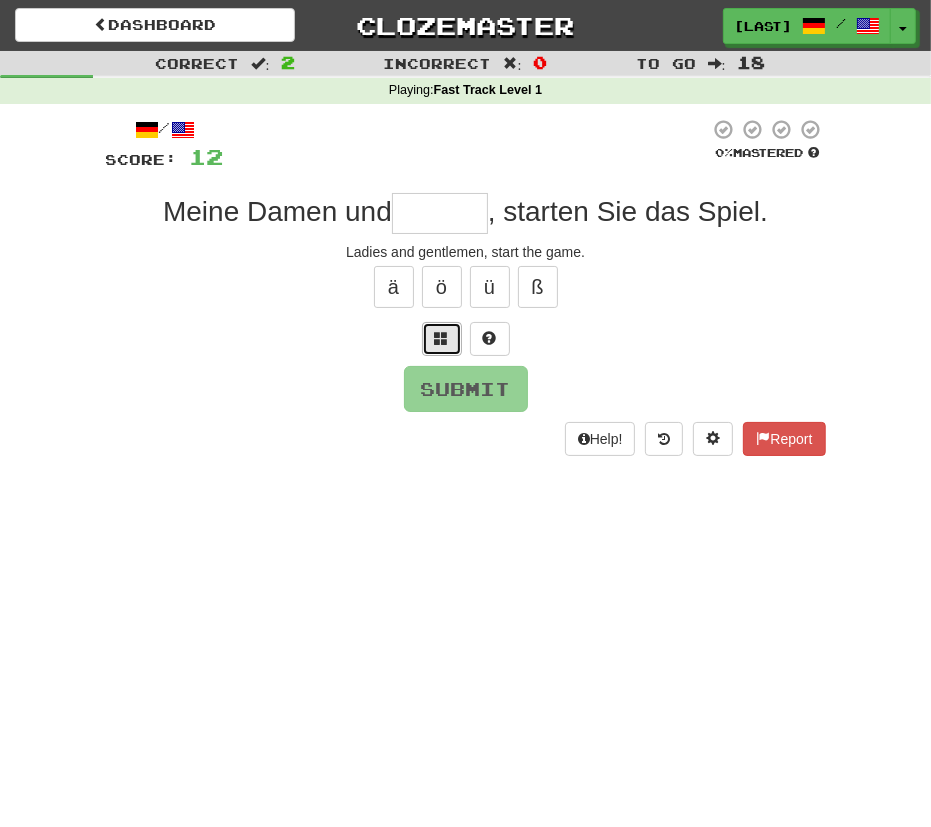 click at bounding box center (442, 339) 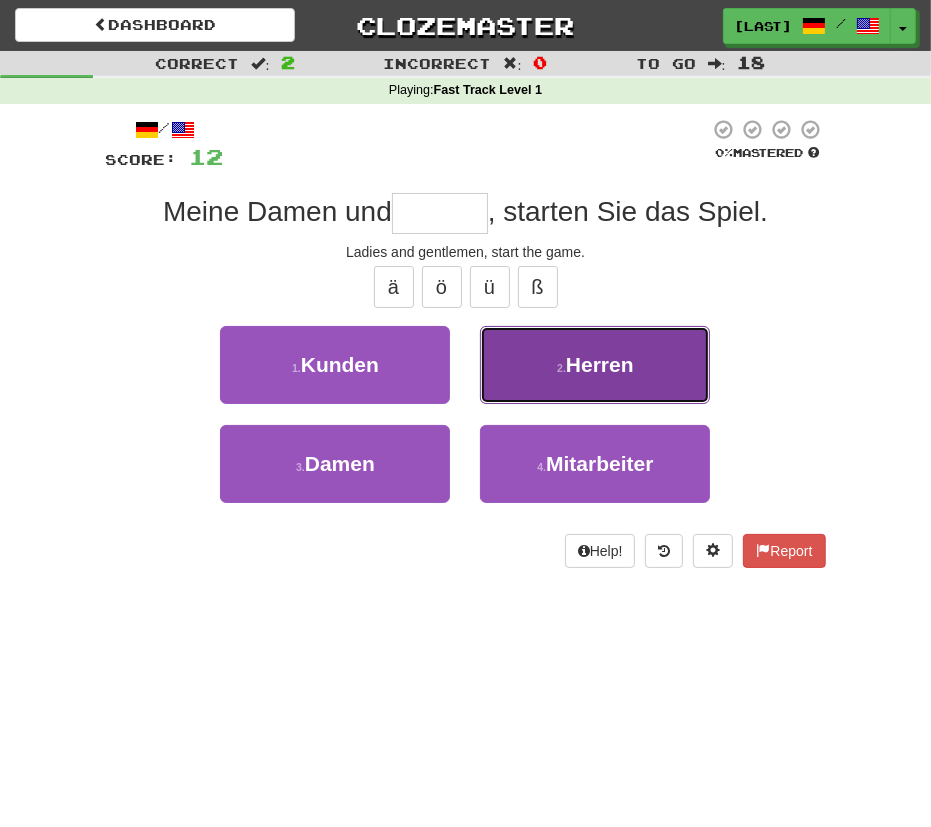click on "2 .  Herren" at bounding box center (595, 365) 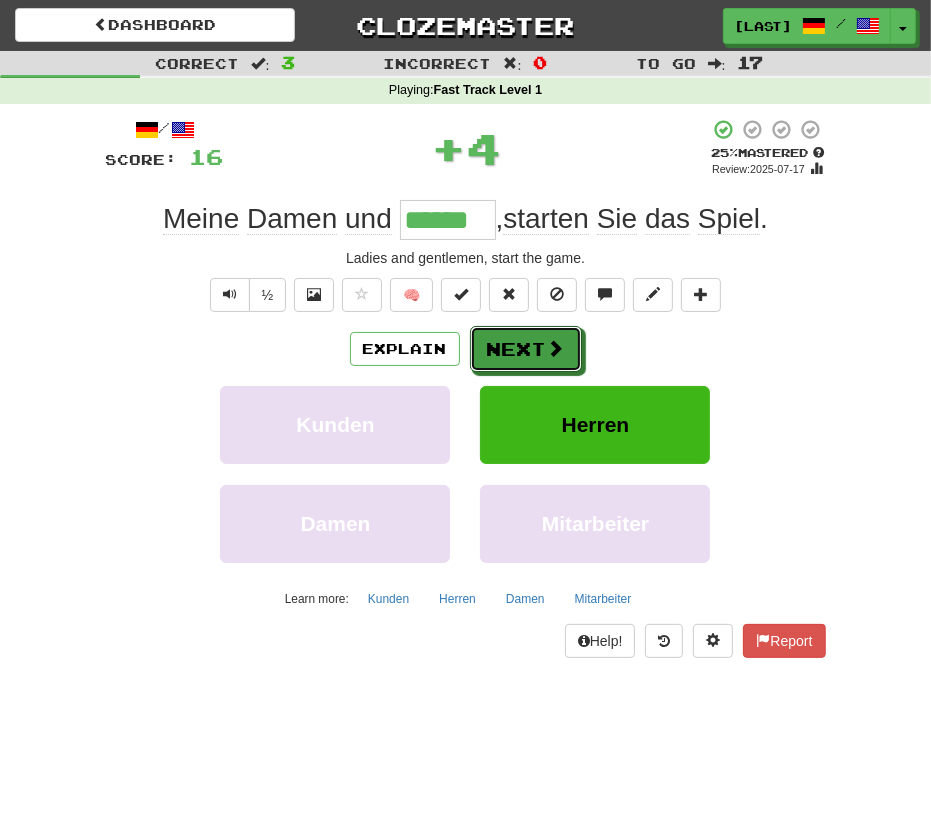click on "Next" at bounding box center [526, 349] 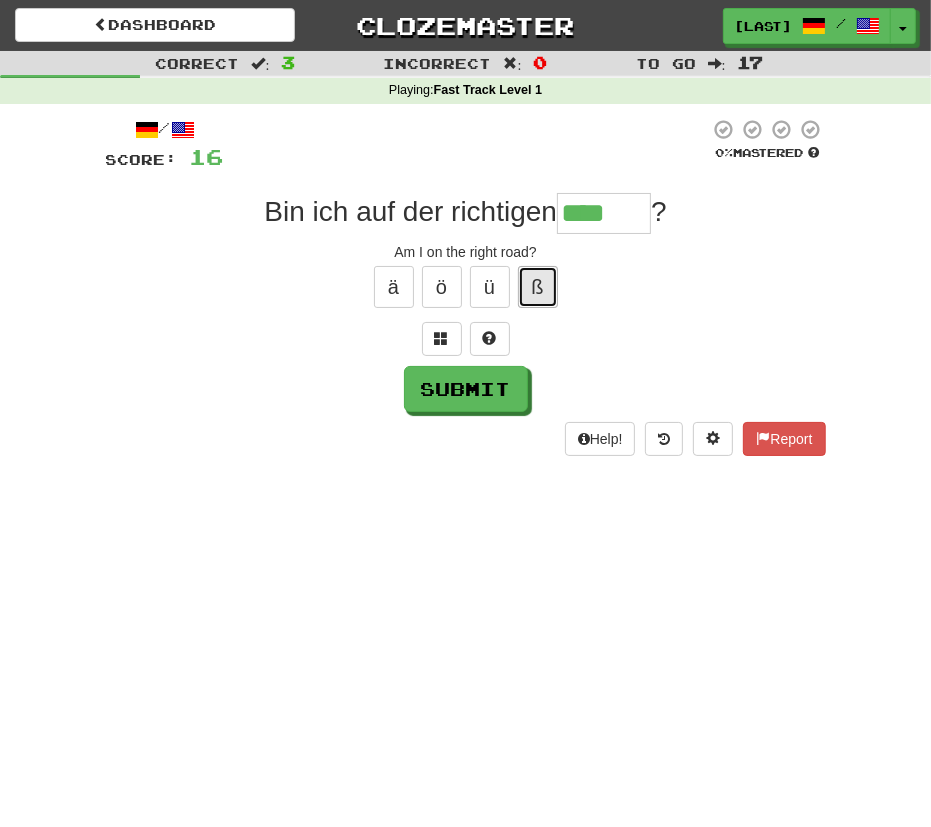 click on "ß" at bounding box center [538, 287] 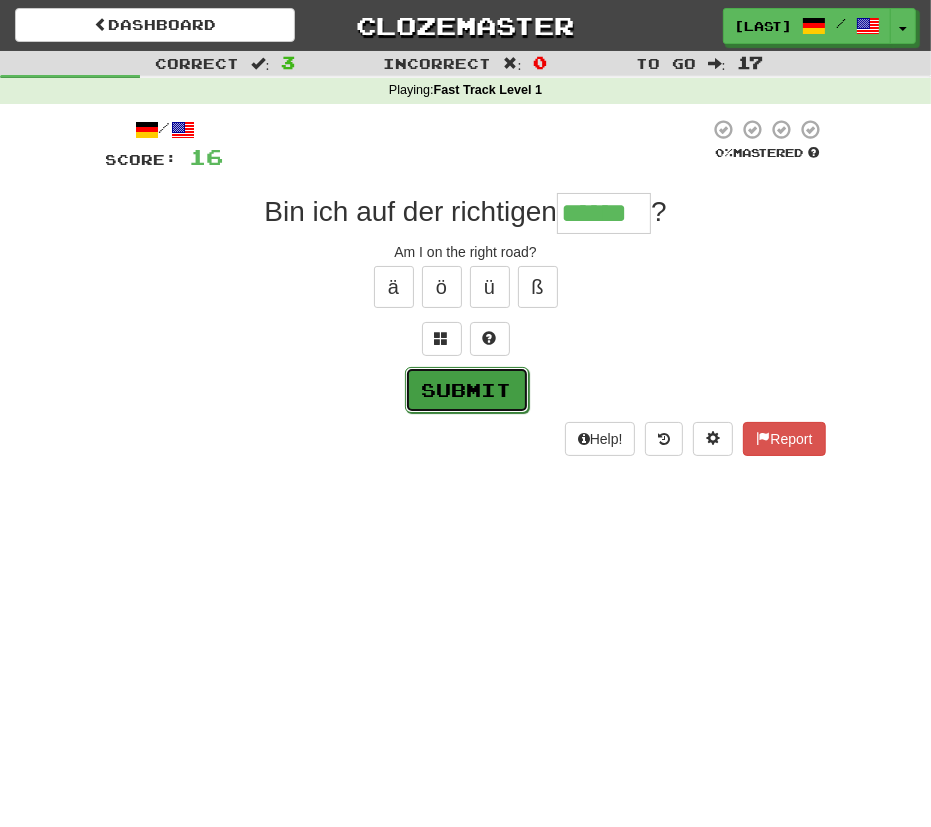 click on "Submit" at bounding box center (467, 390) 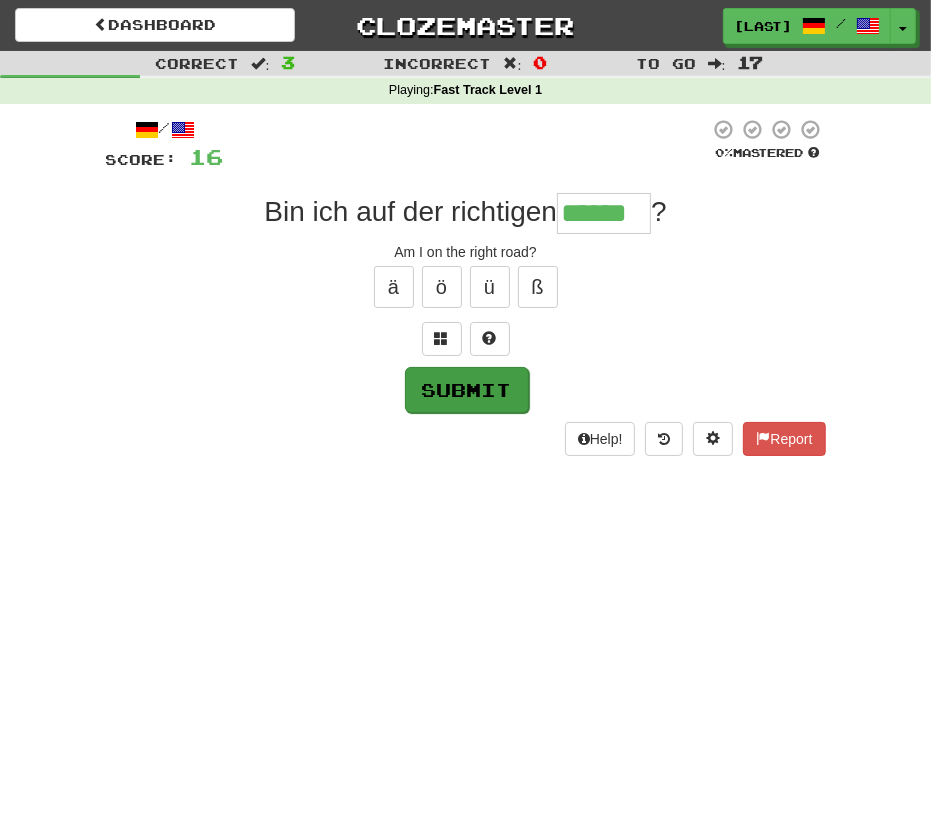 type on "******" 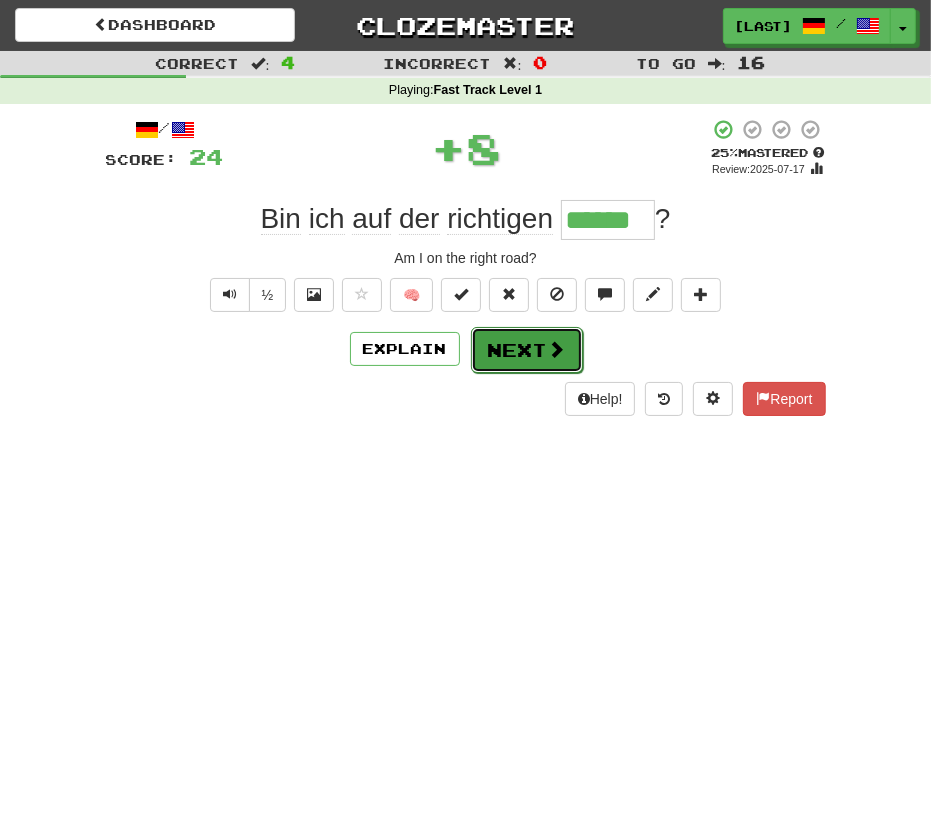 click on "Next" at bounding box center (527, 350) 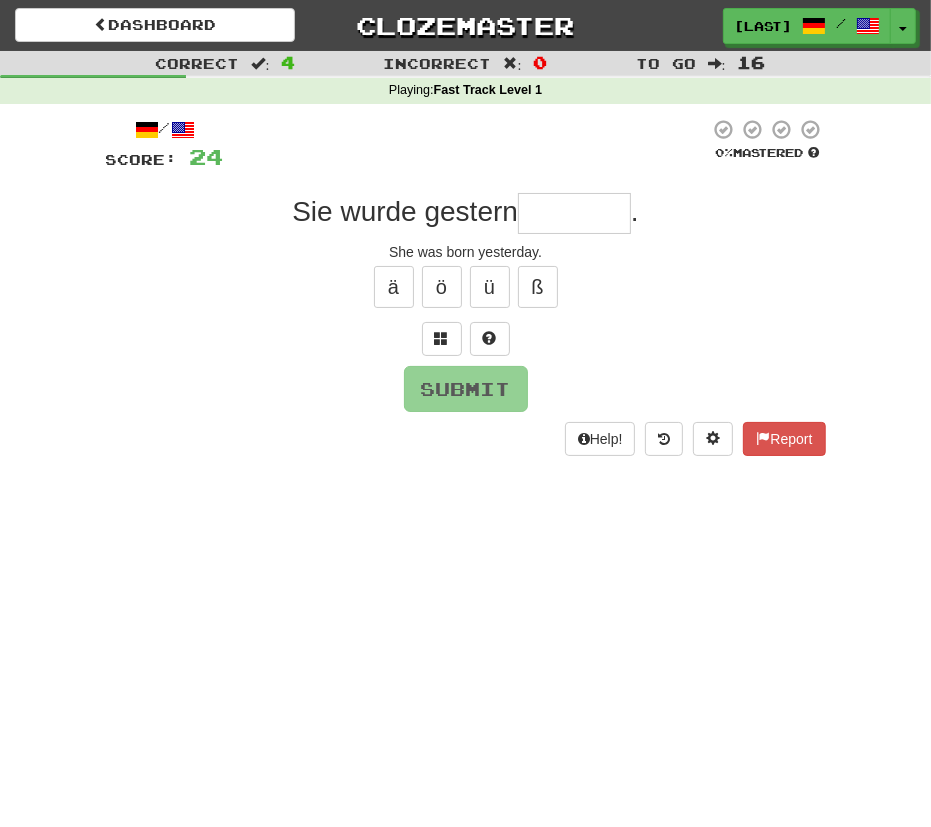 type on "*" 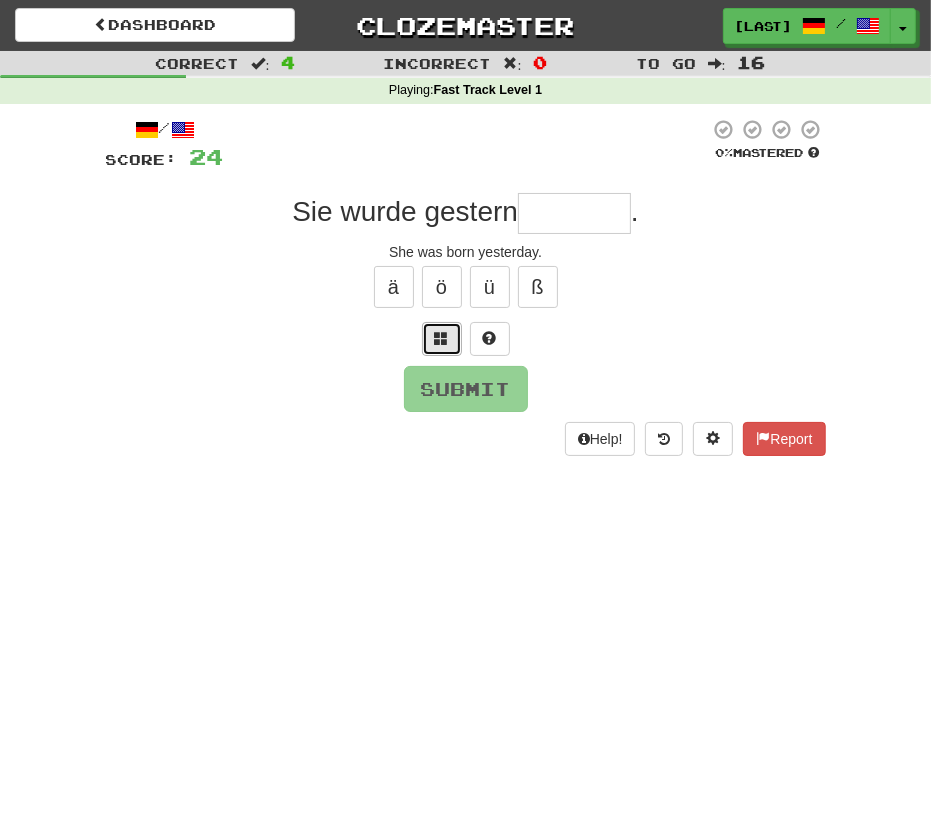 click at bounding box center [442, 339] 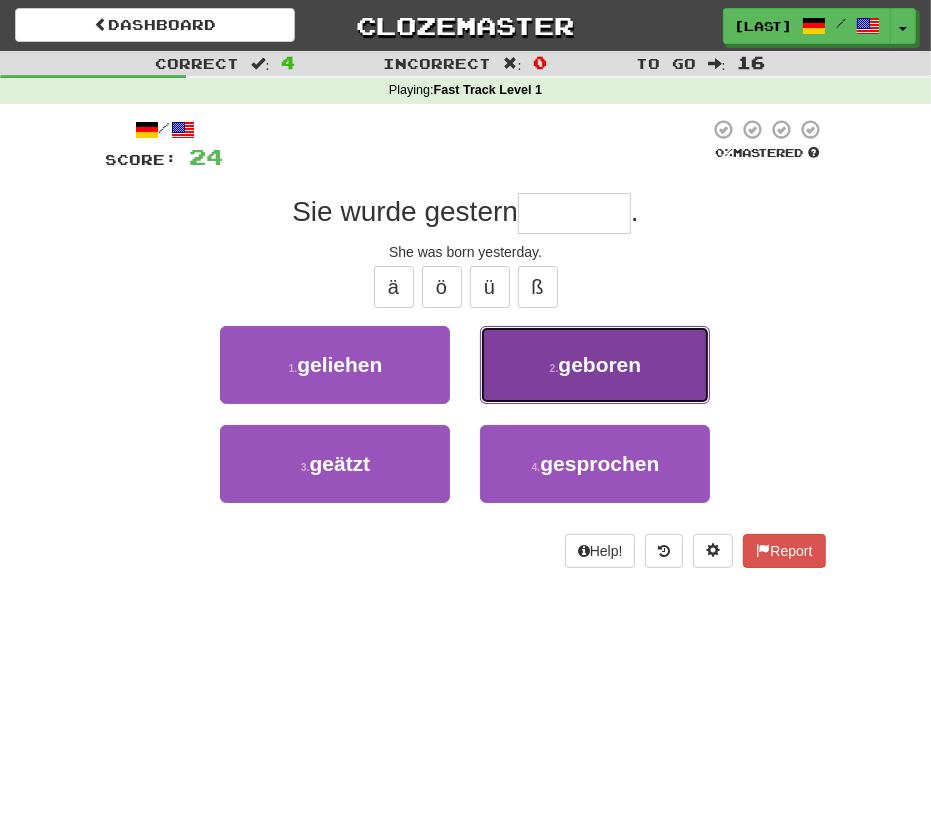 click on "2 ." at bounding box center [554, 368] 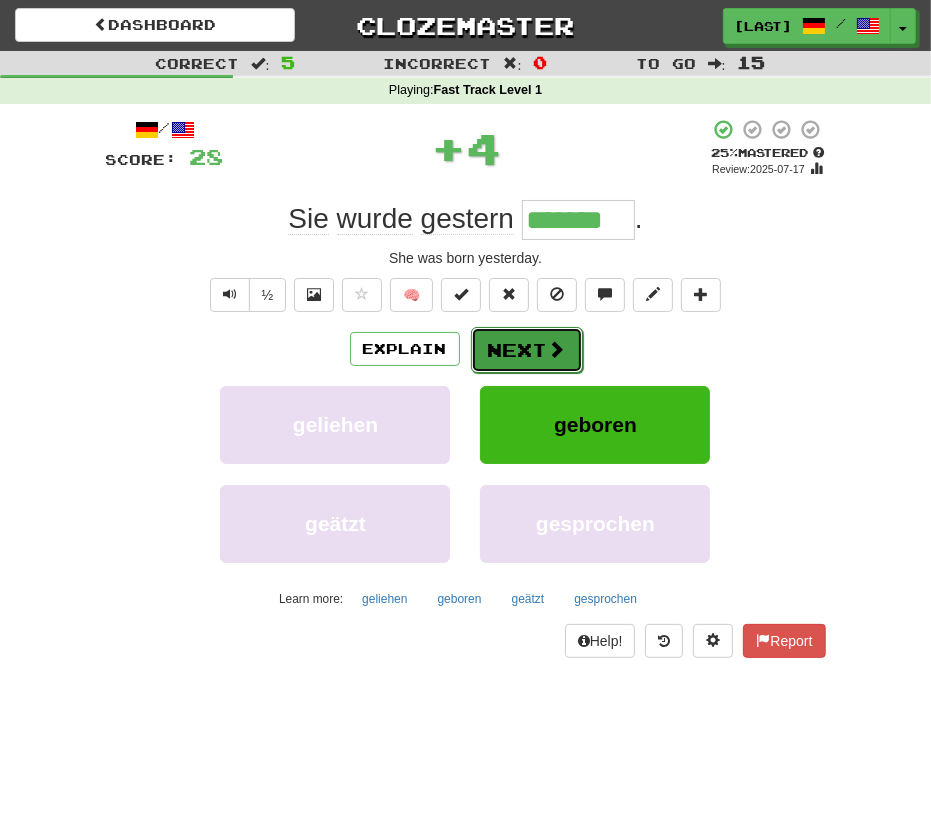 click on "Next" at bounding box center [527, 350] 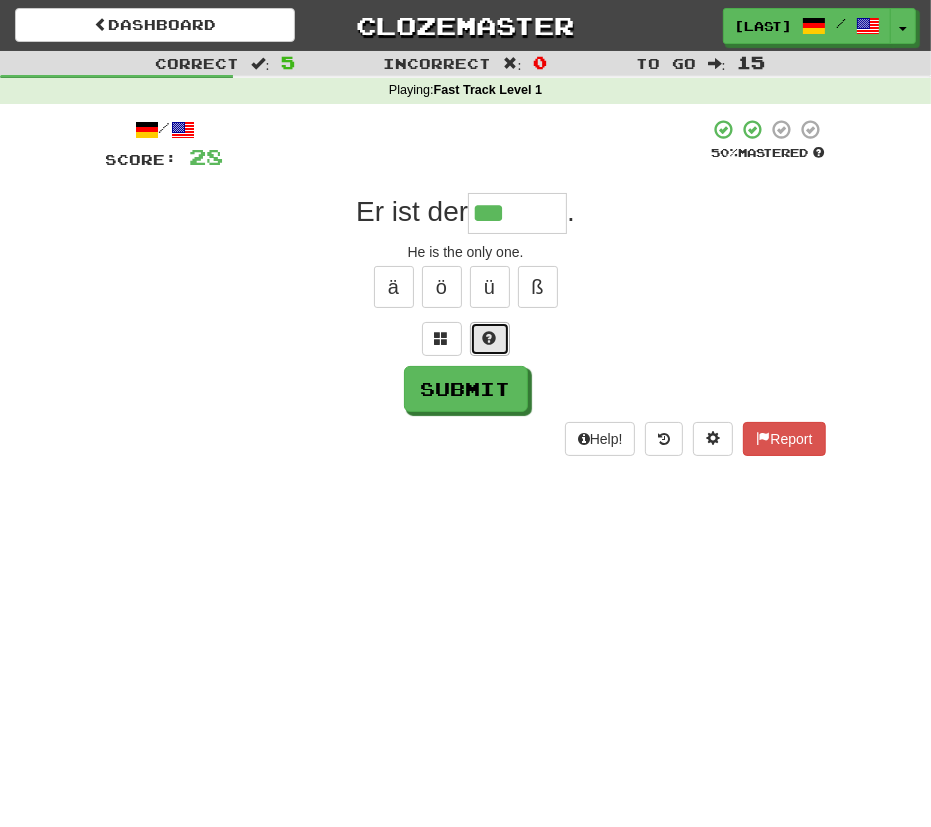 click at bounding box center (490, 338) 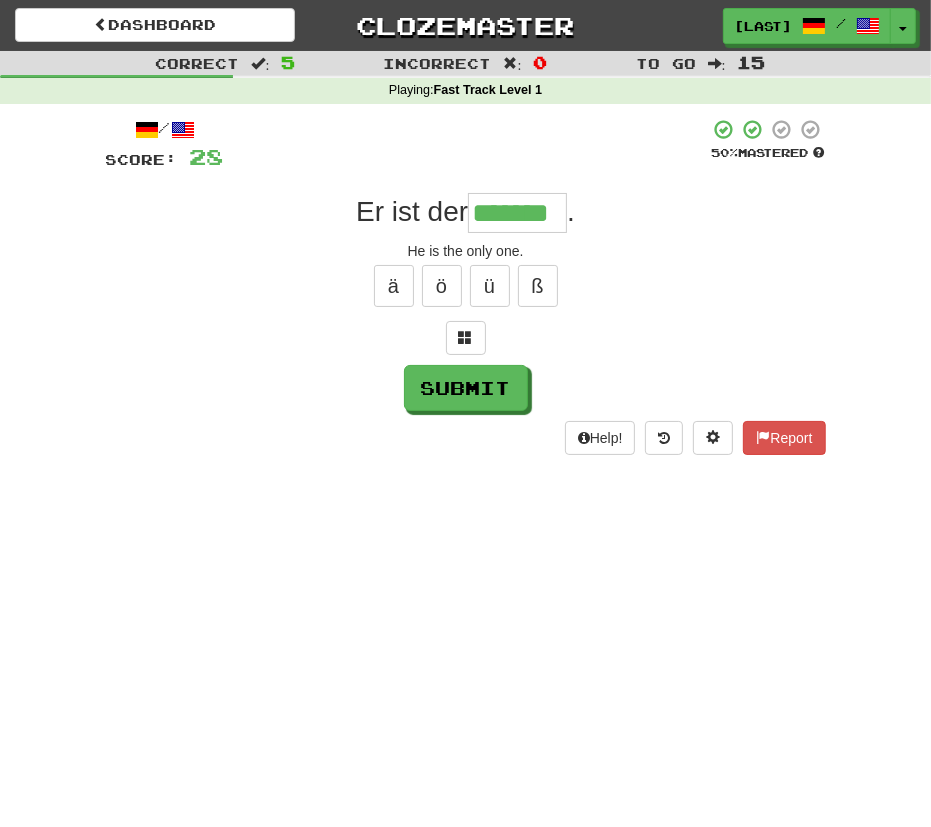scroll, scrollTop: 0, scrollLeft: 0, axis: both 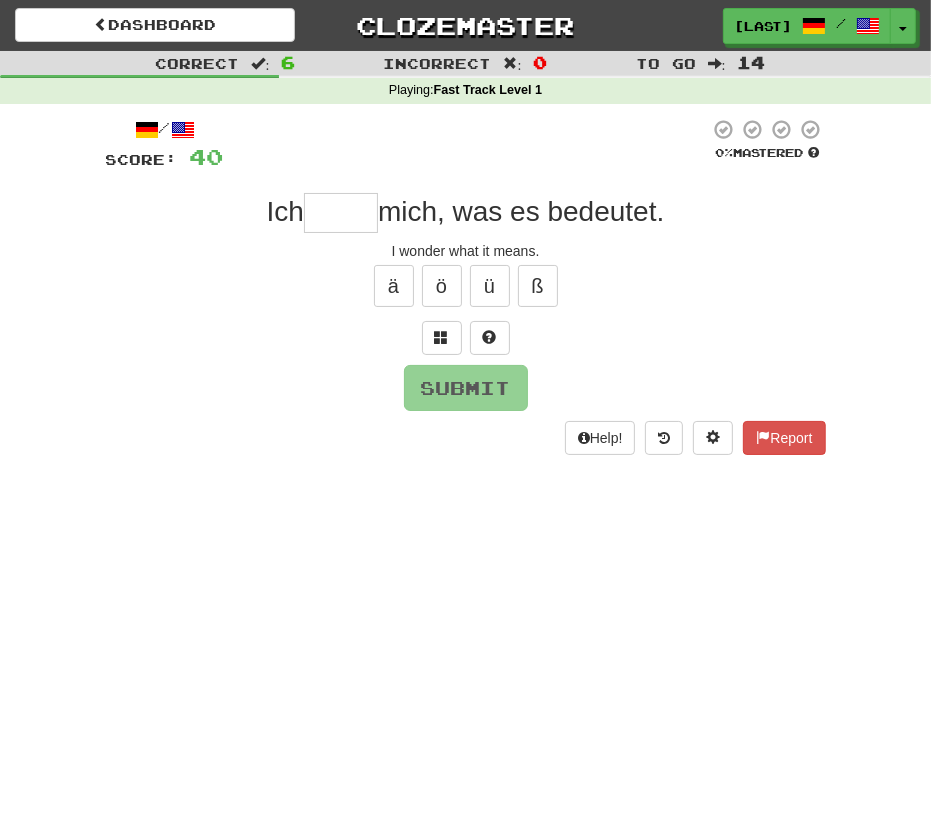 type on "*" 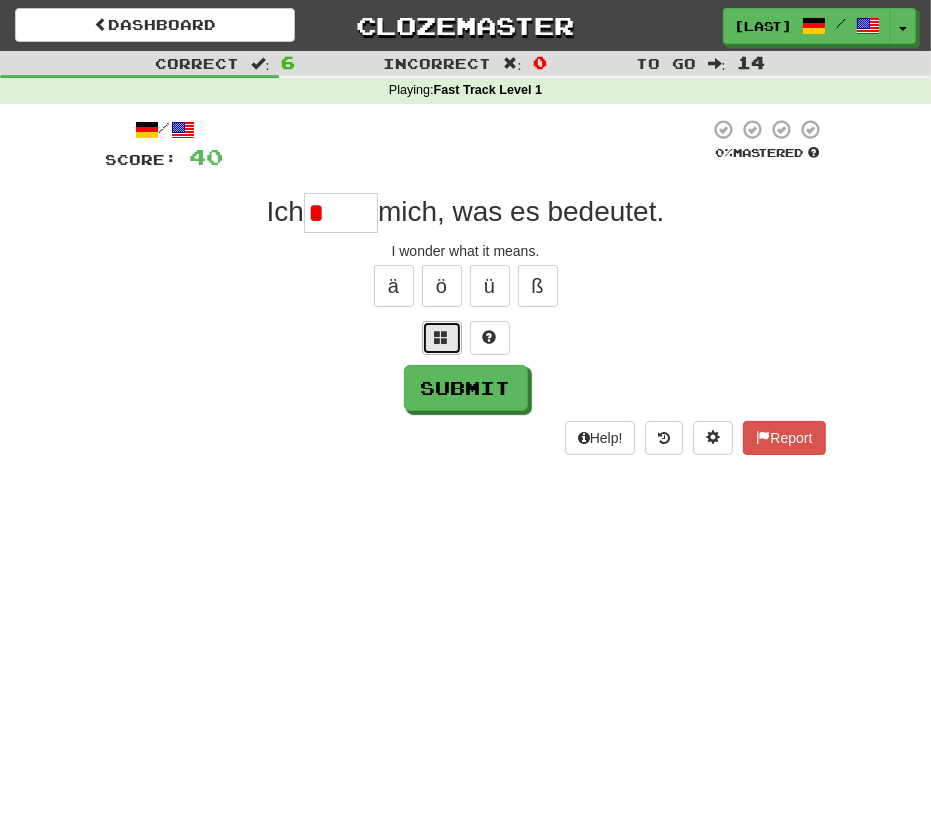 click at bounding box center [442, 337] 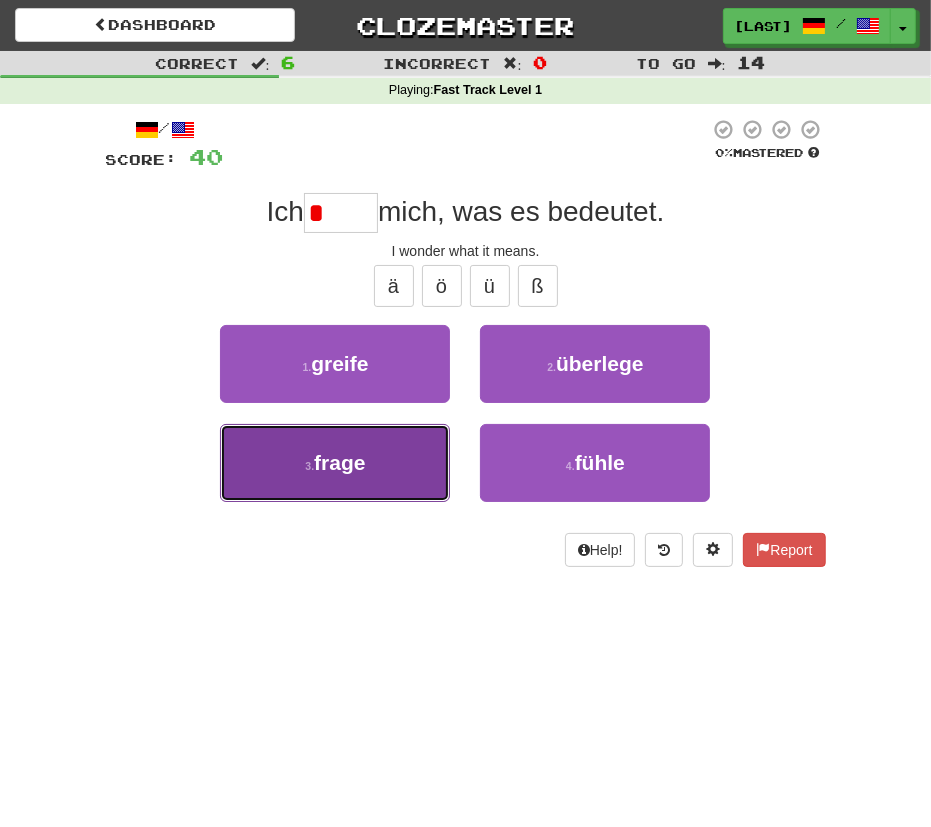 click on "3 .  frage" at bounding box center [335, 463] 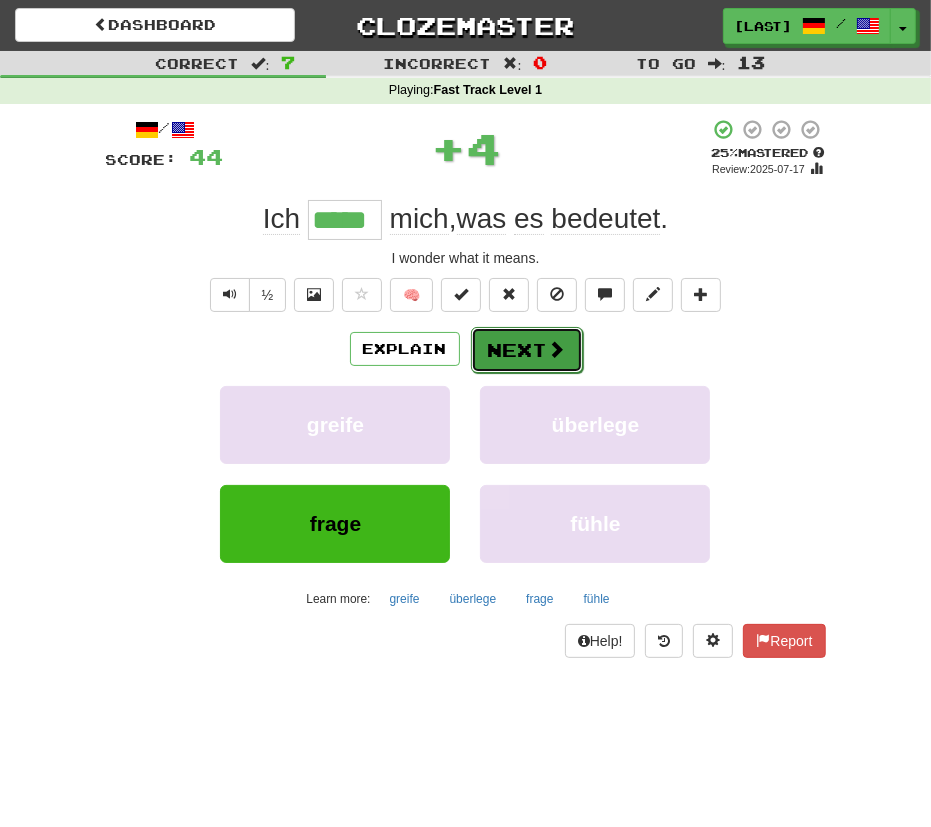 click on "Next" at bounding box center [527, 350] 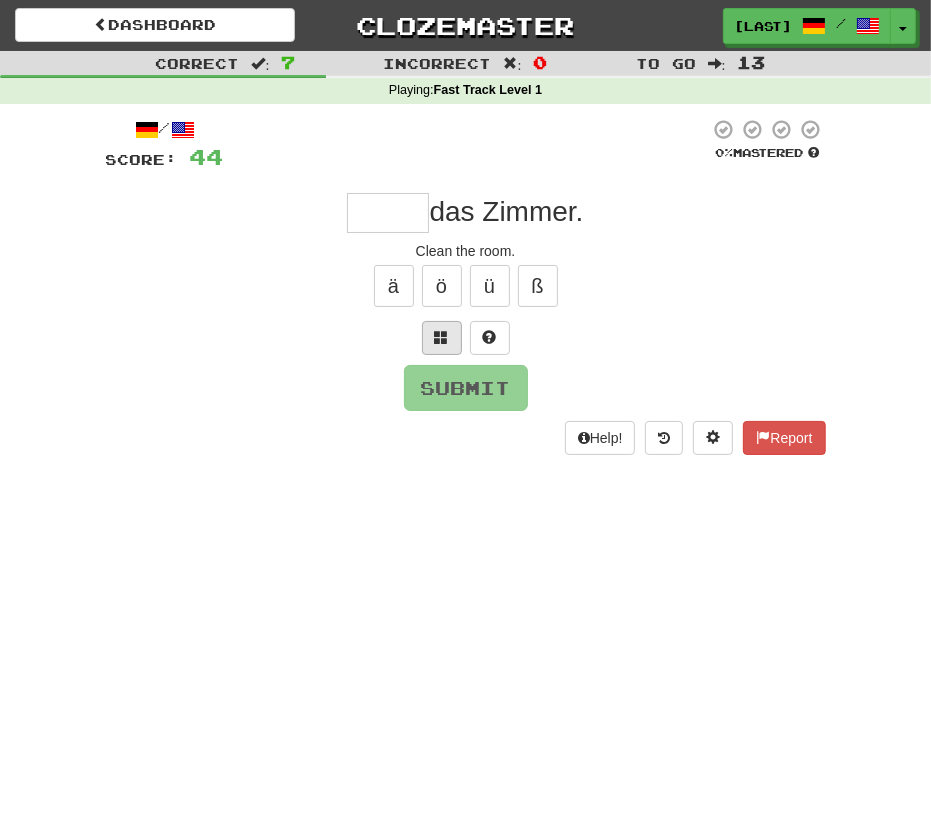 type on "*" 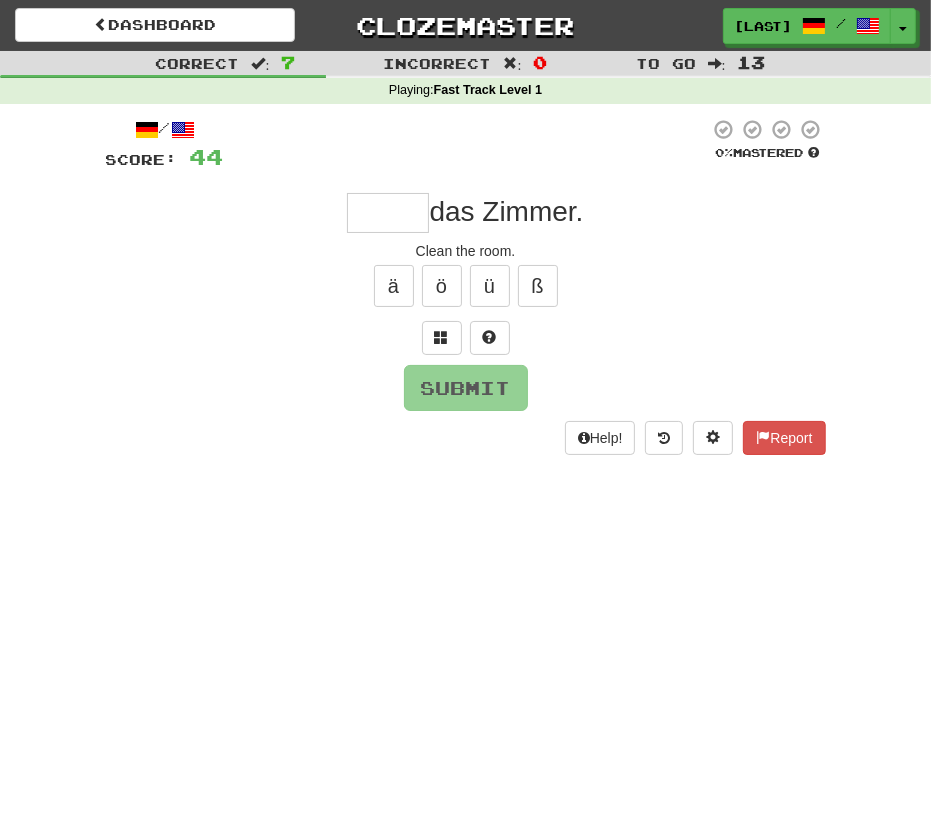 click at bounding box center (466, 338) 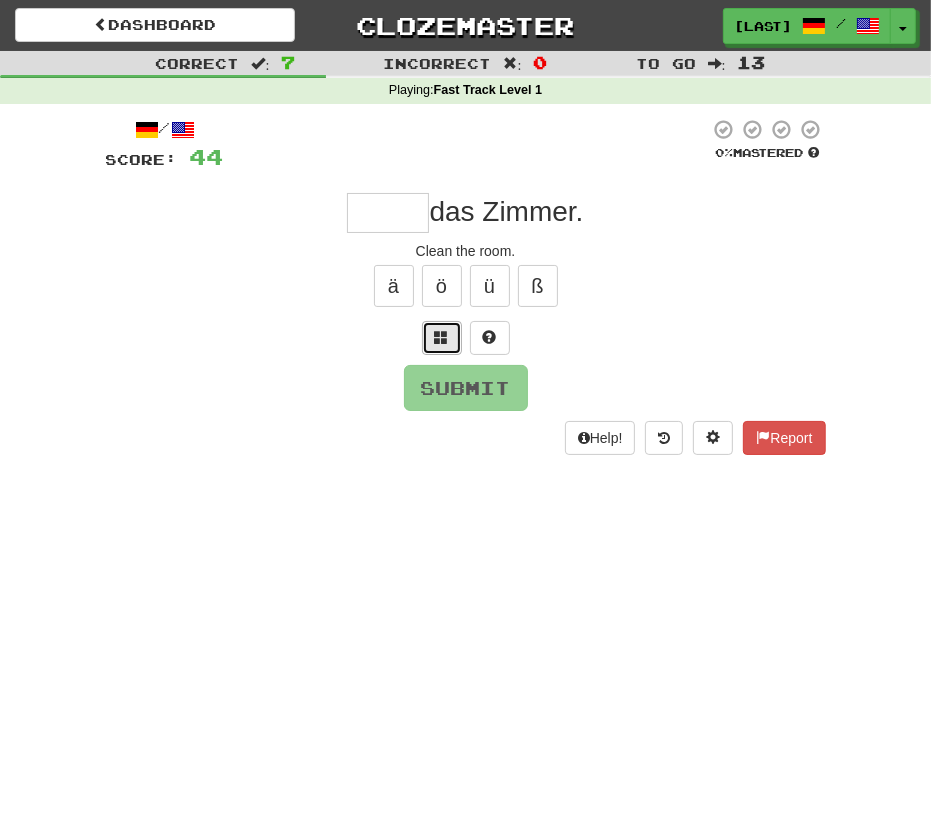 click at bounding box center (442, 337) 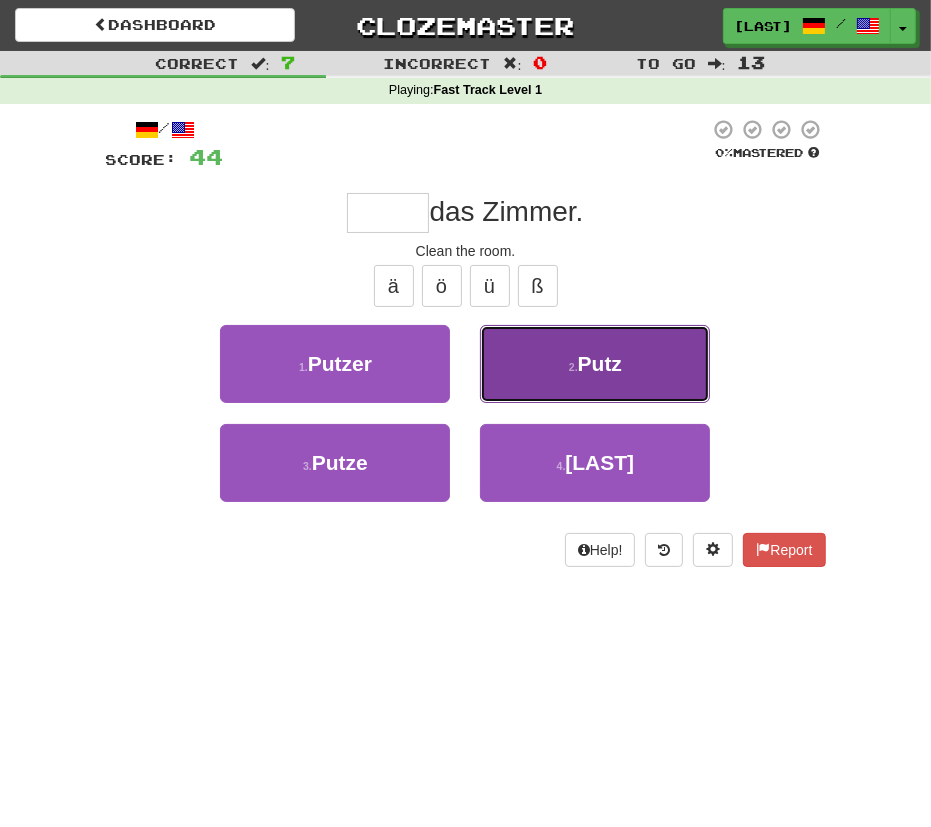 click on "2 .  Putz" at bounding box center [595, 364] 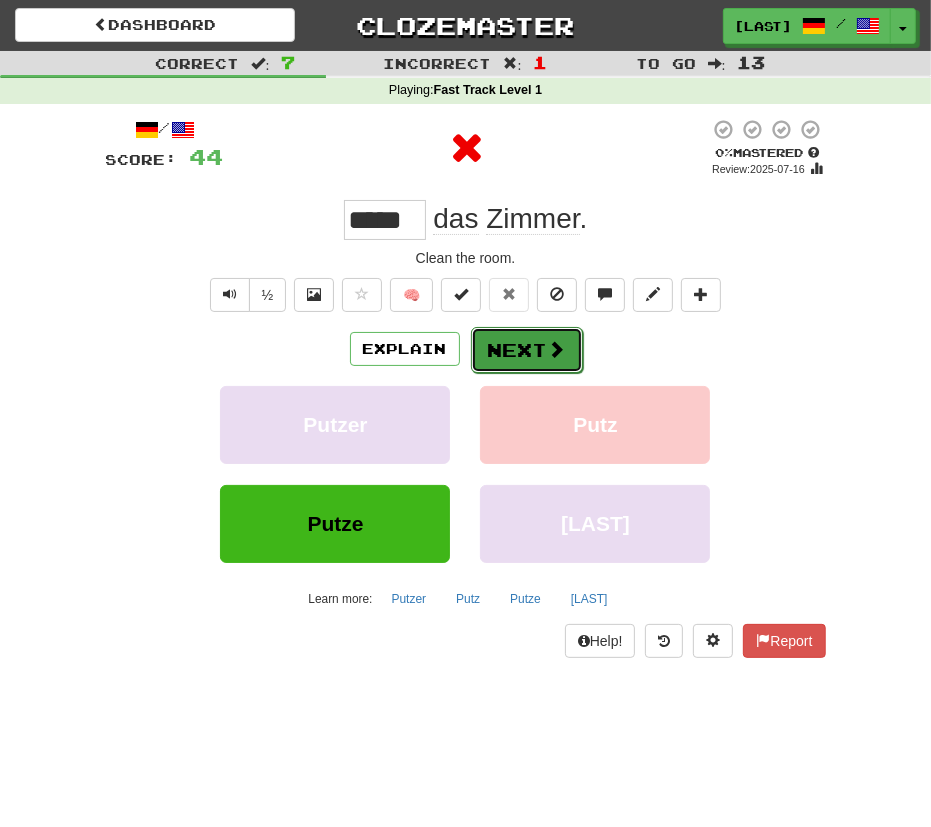 click on "Next" at bounding box center (527, 350) 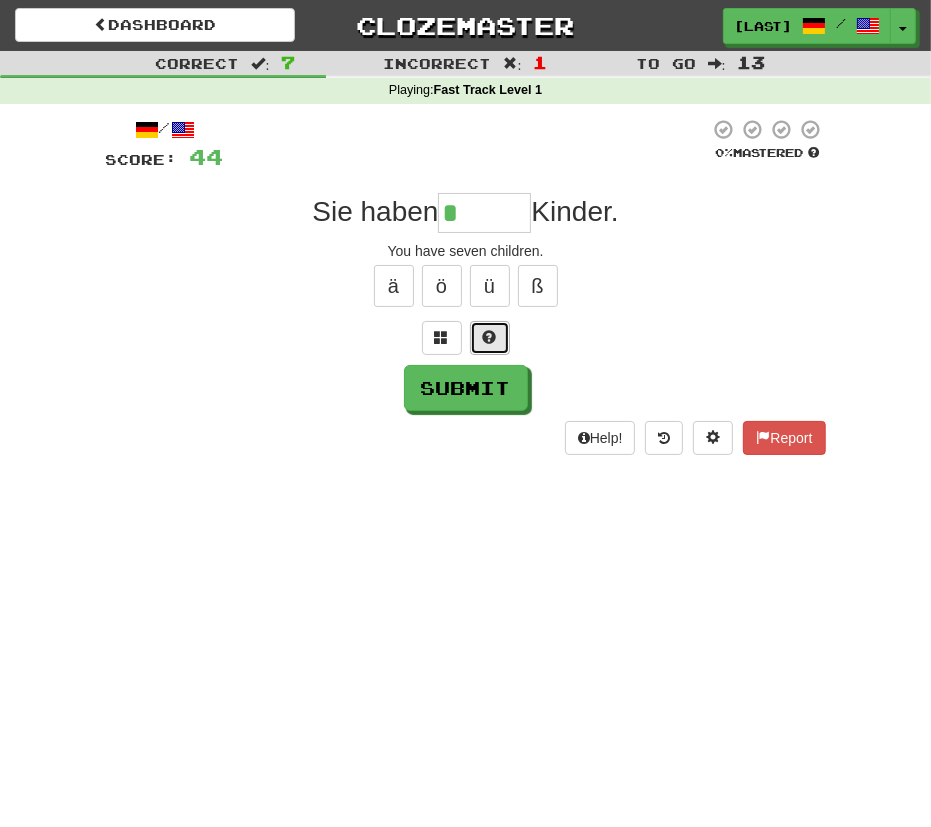 click at bounding box center [490, 338] 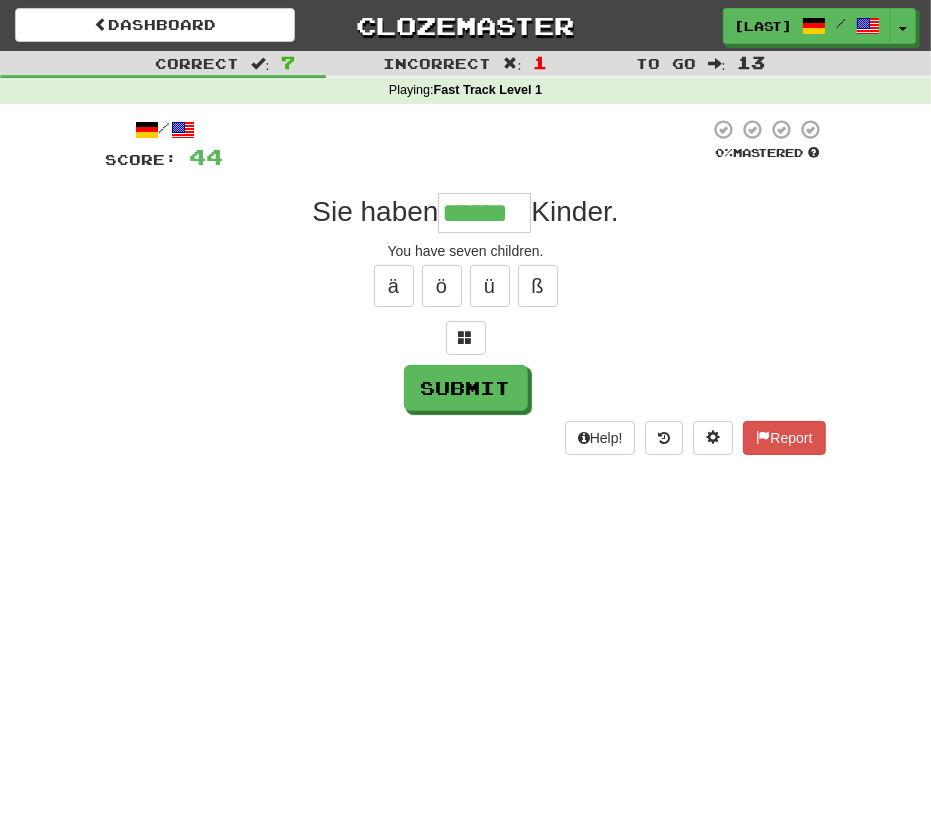 type on "******" 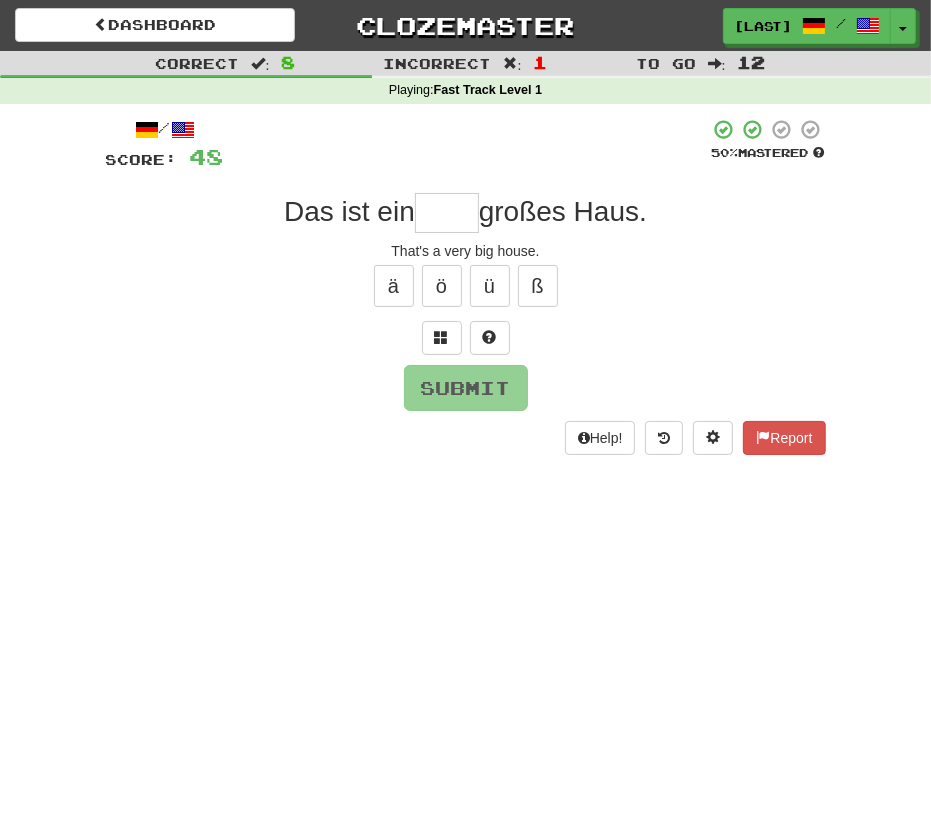 type on "*" 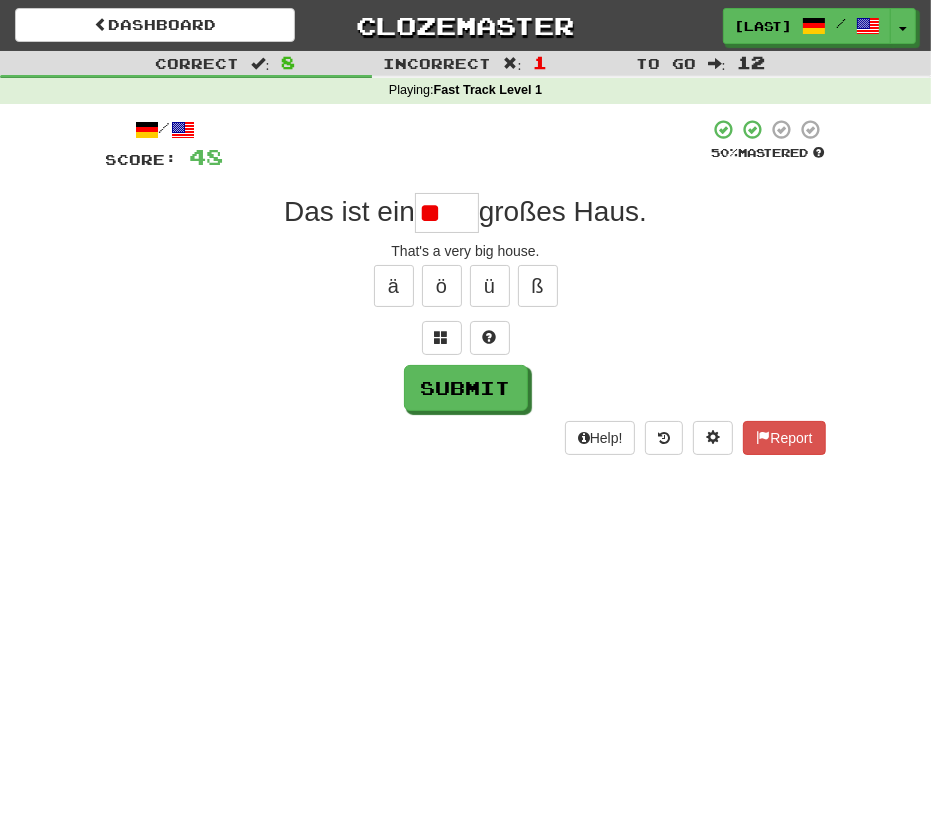 type on "*" 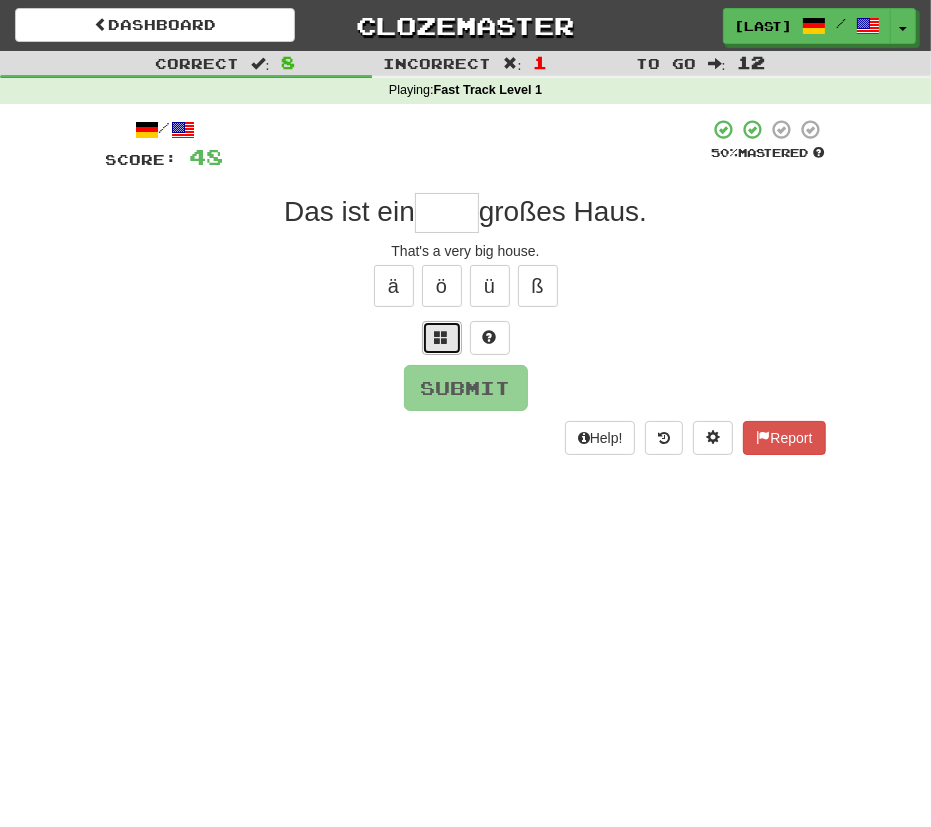 click at bounding box center [442, 338] 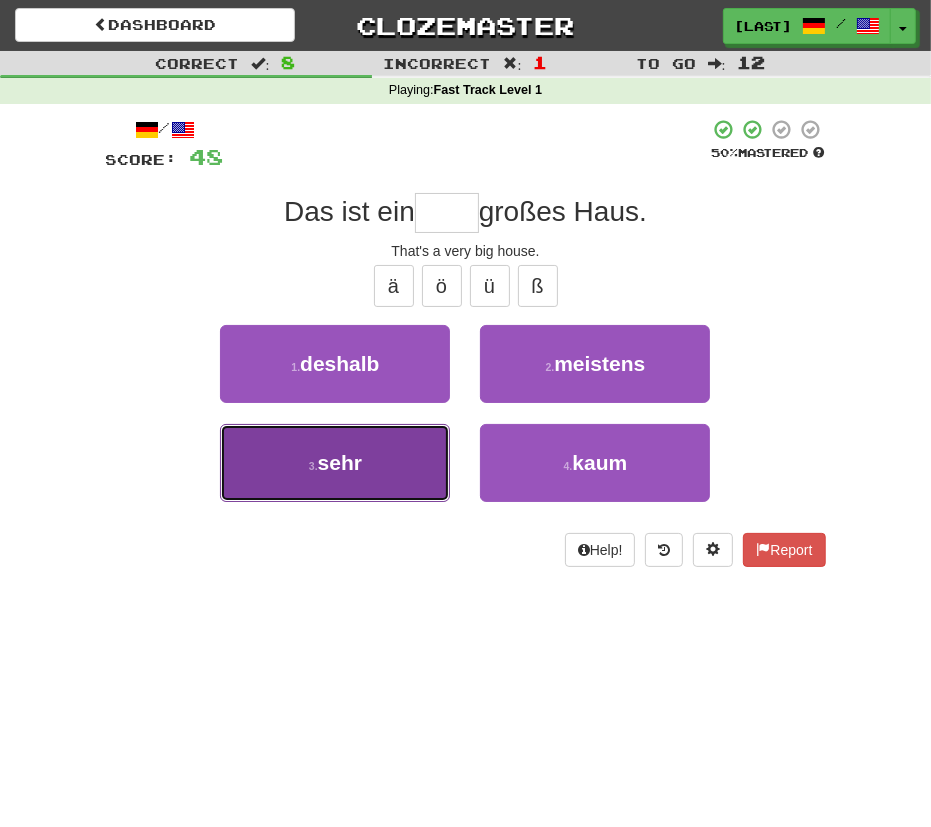 click on "3 .  sehr" at bounding box center (335, 463) 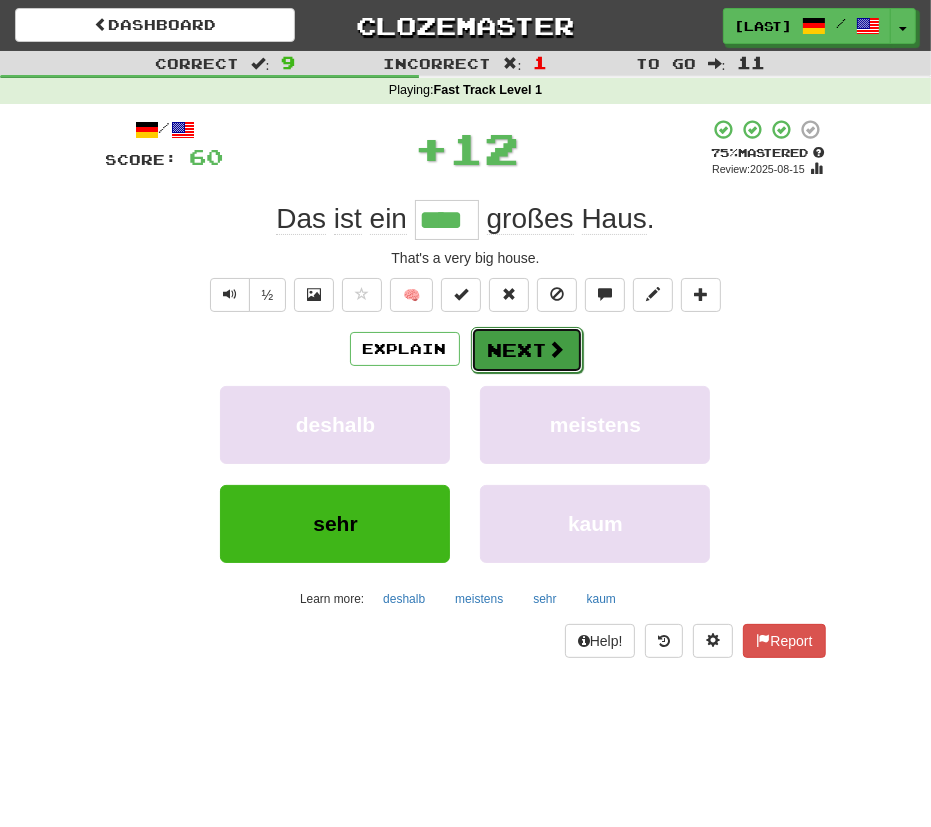 click on "Next" at bounding box center [527, 350] 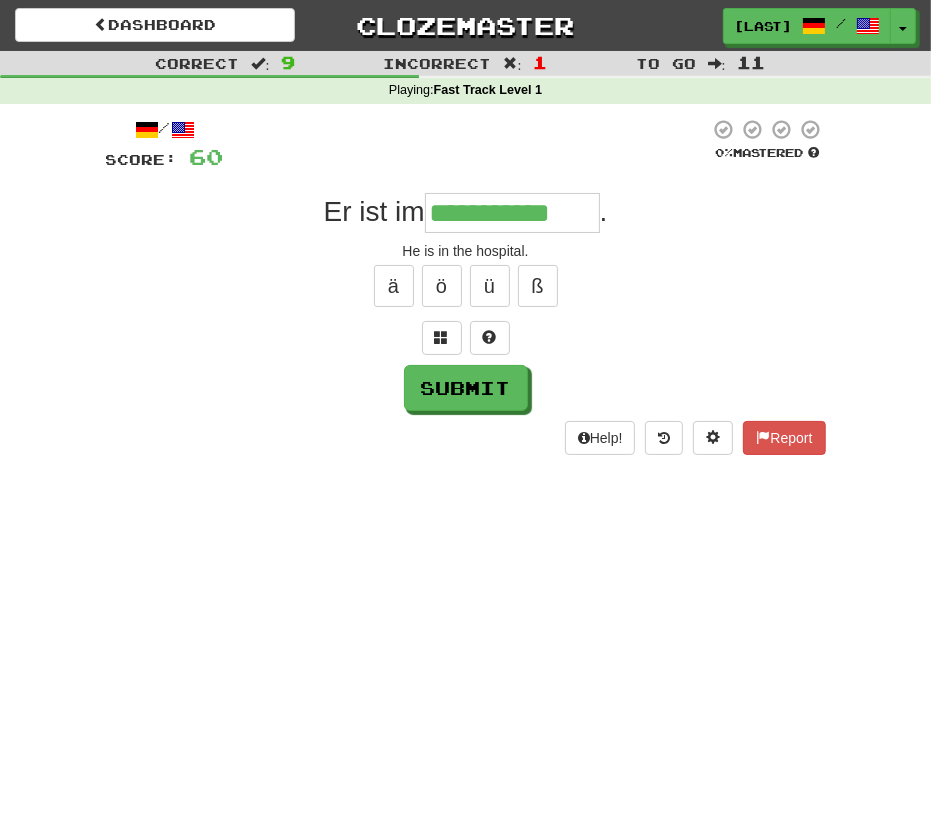 type on "**********" 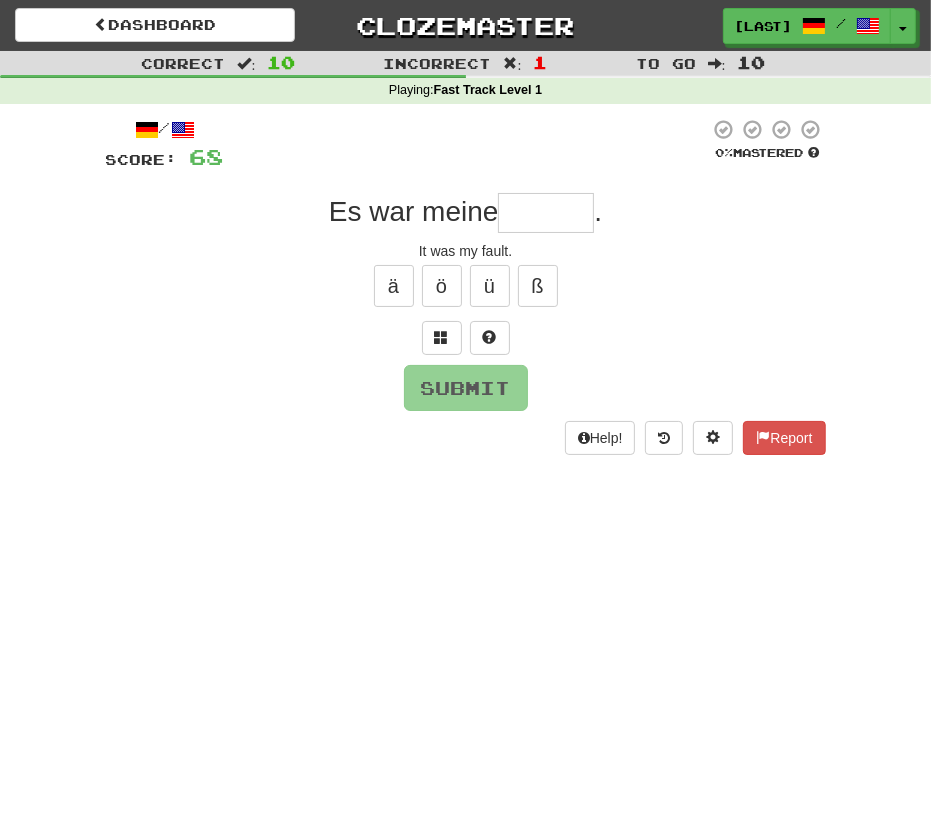type on "*" 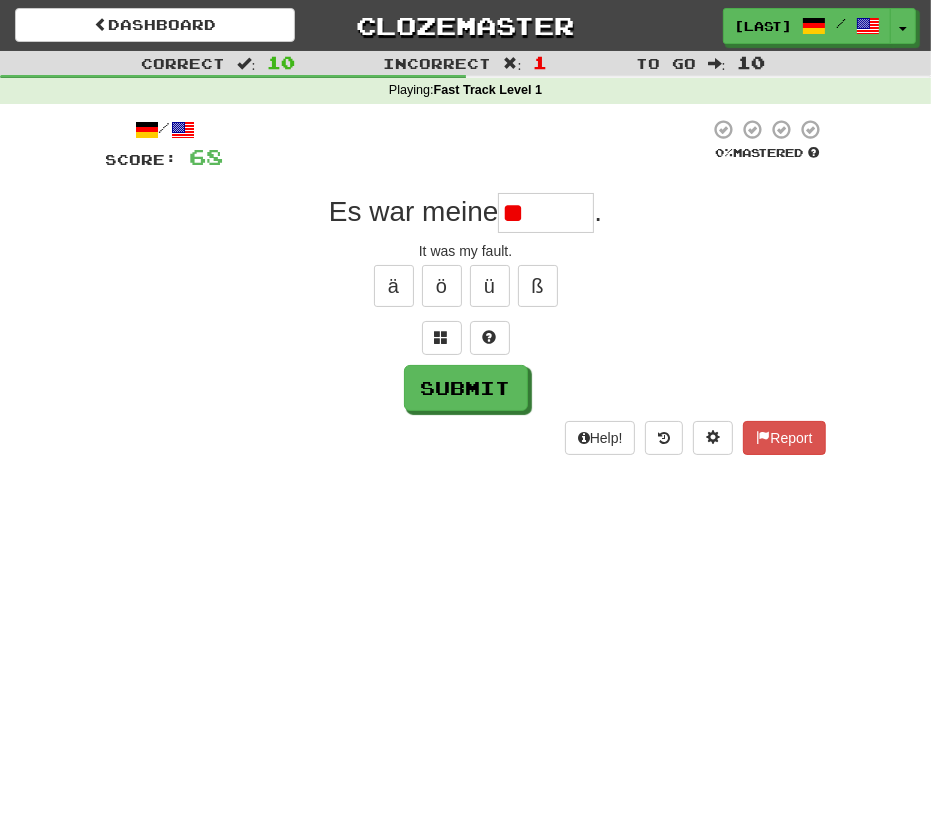 type on "*" 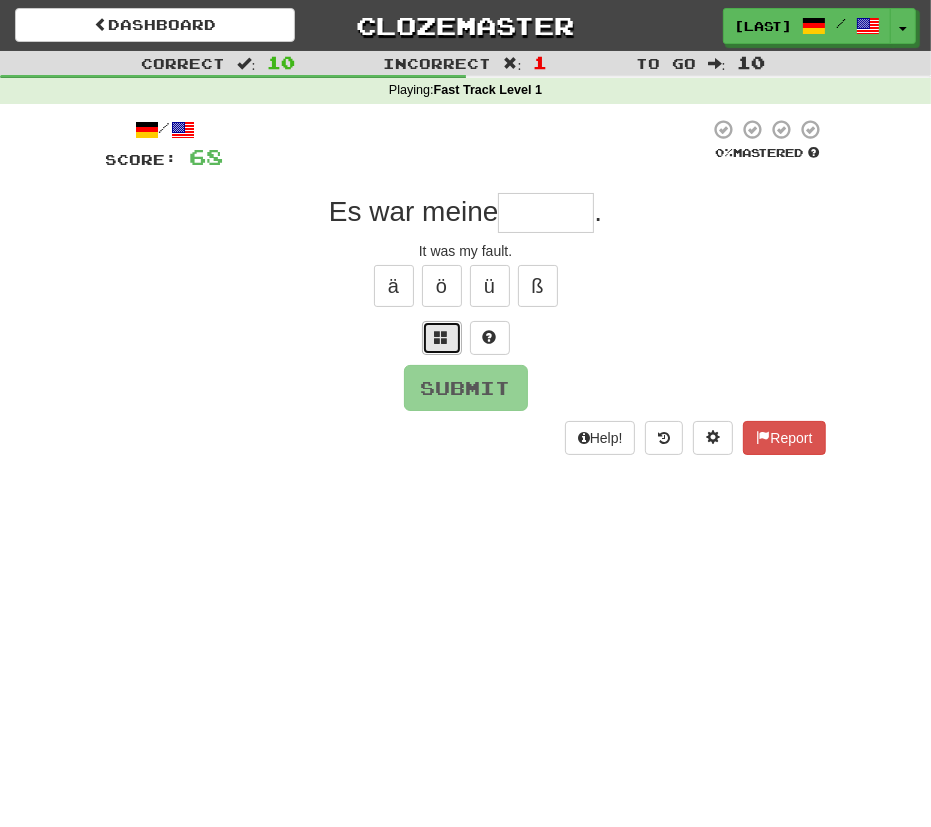 click at bounding box center [442, 338] 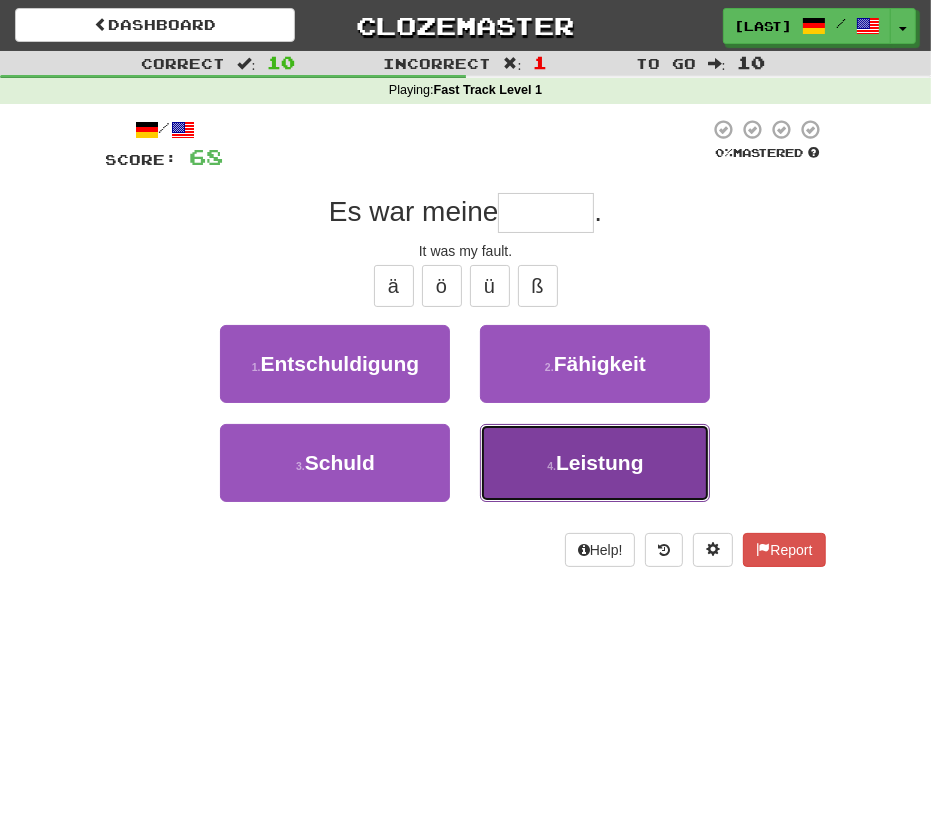 click on "4 .  Leistung" at bounding box center [595, 463] 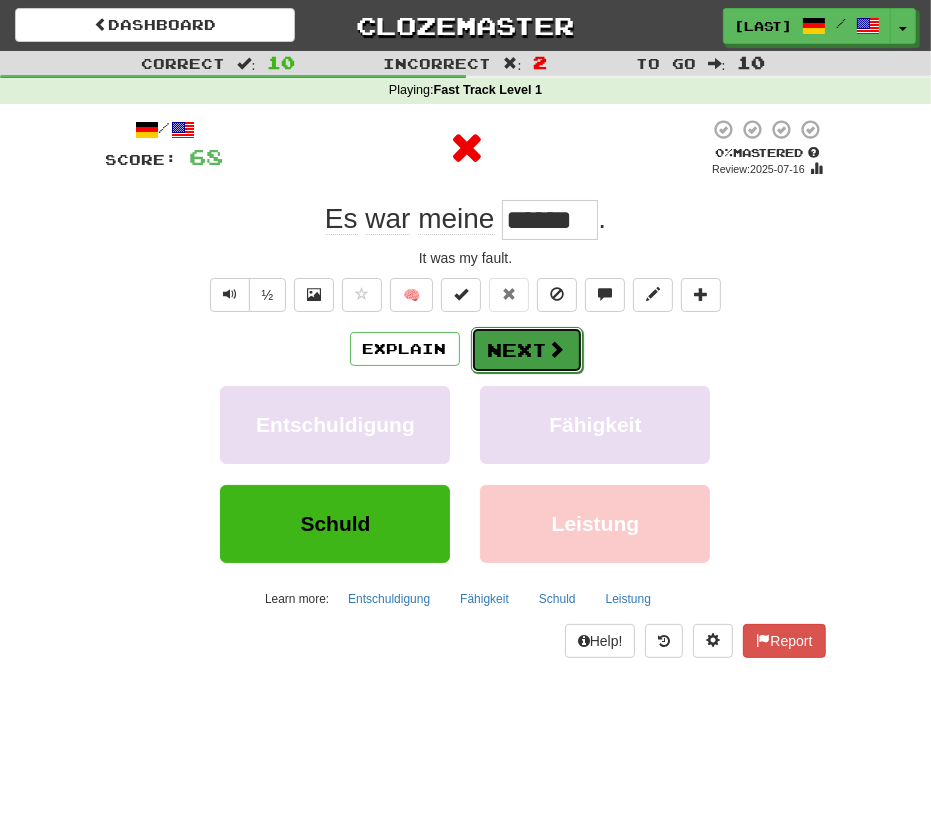 click on "Next" at bounding box center [527, 350] 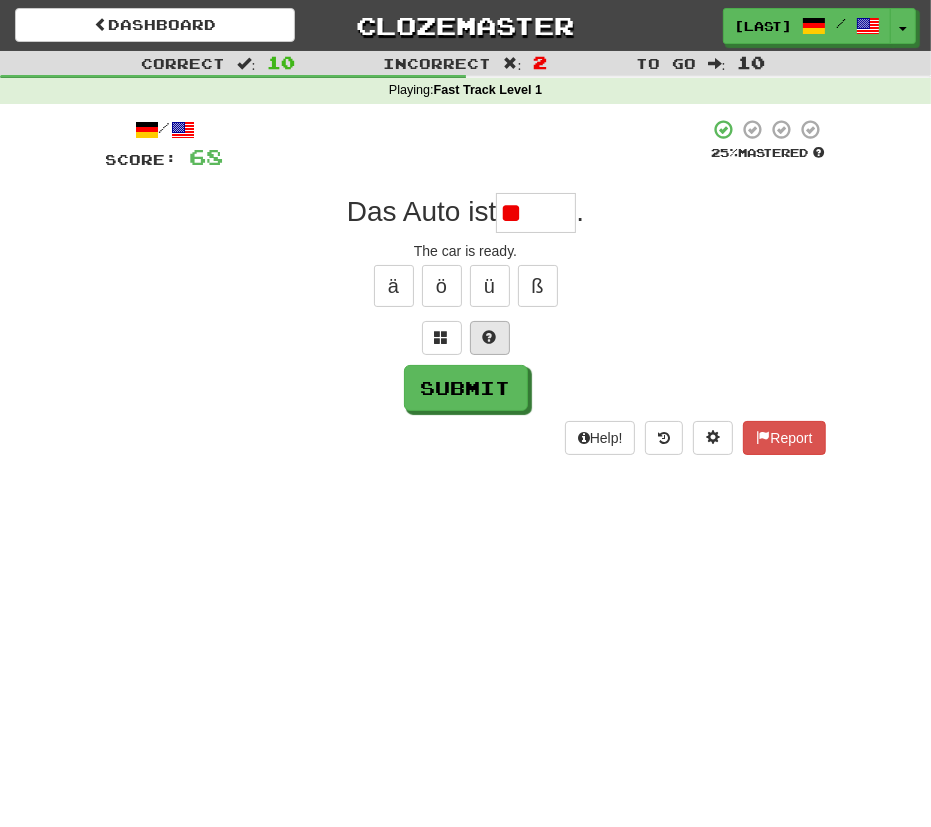 type on "*" 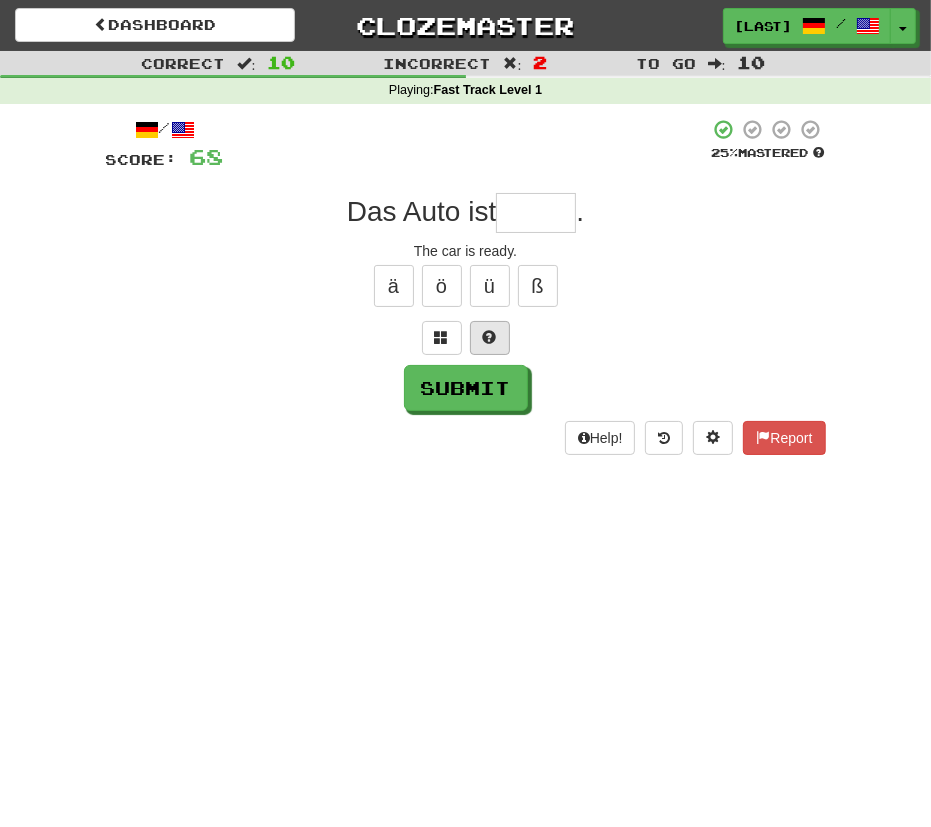 type on "*" 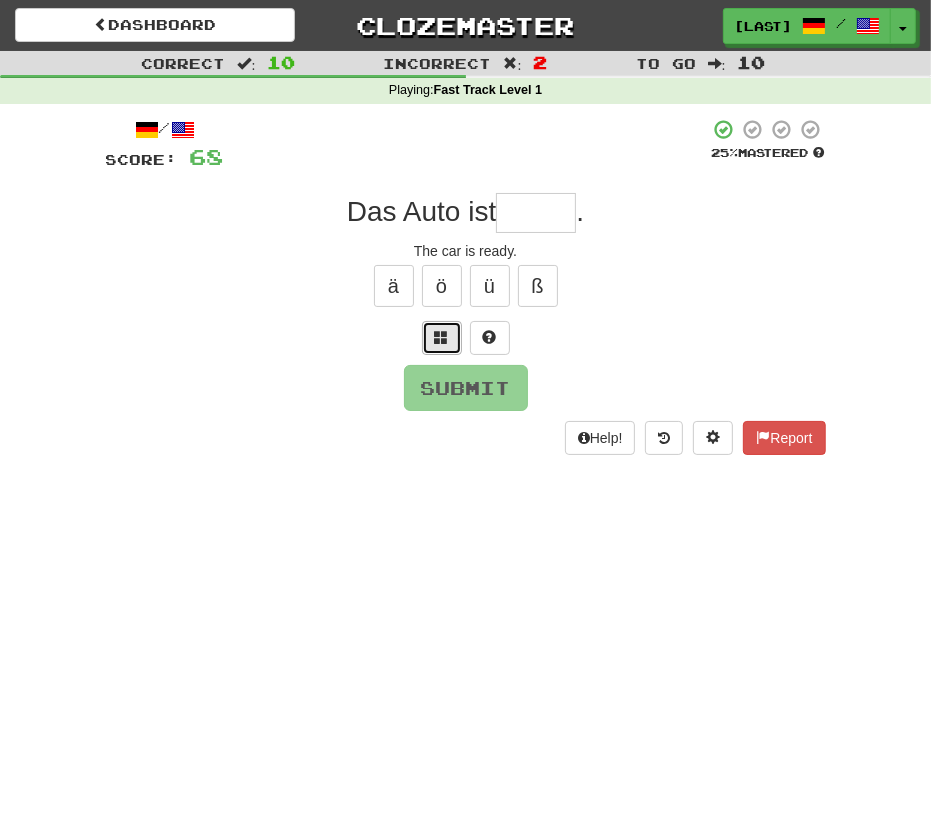 click at bounding box center [442, 338] 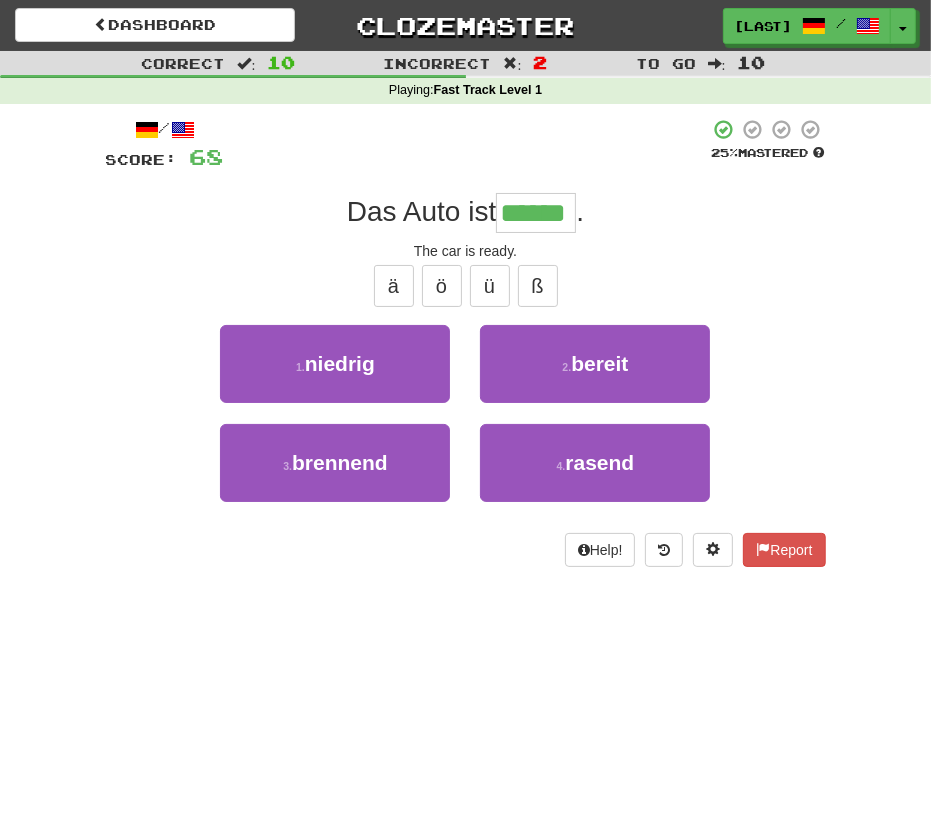 type on "******" 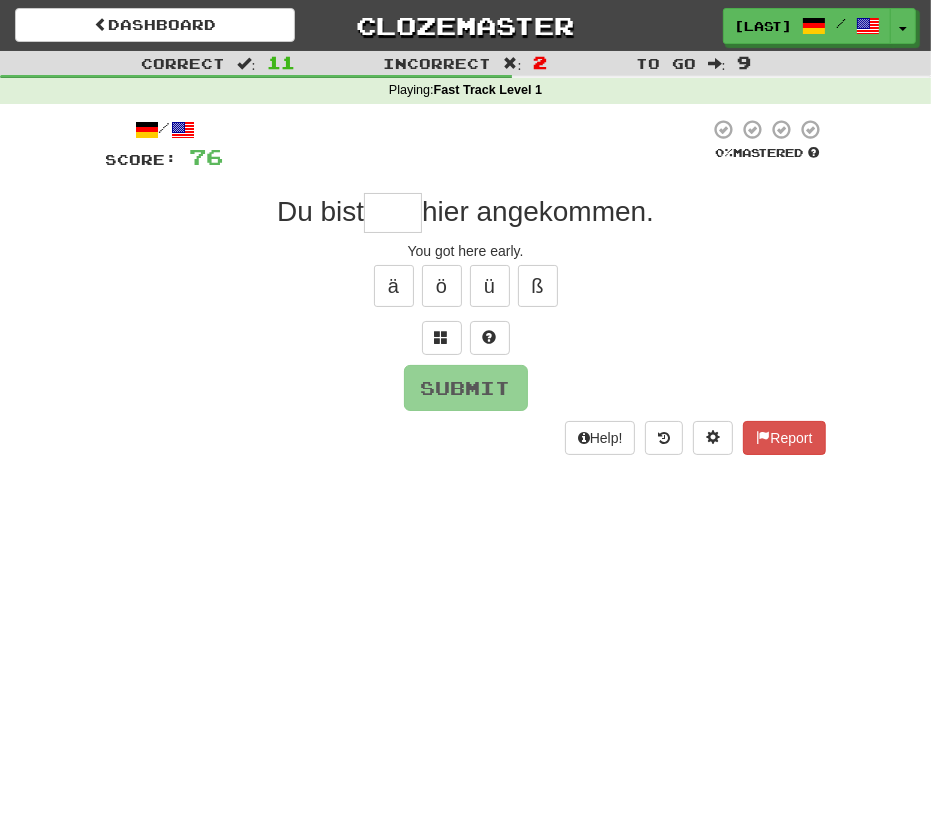 type on "*" 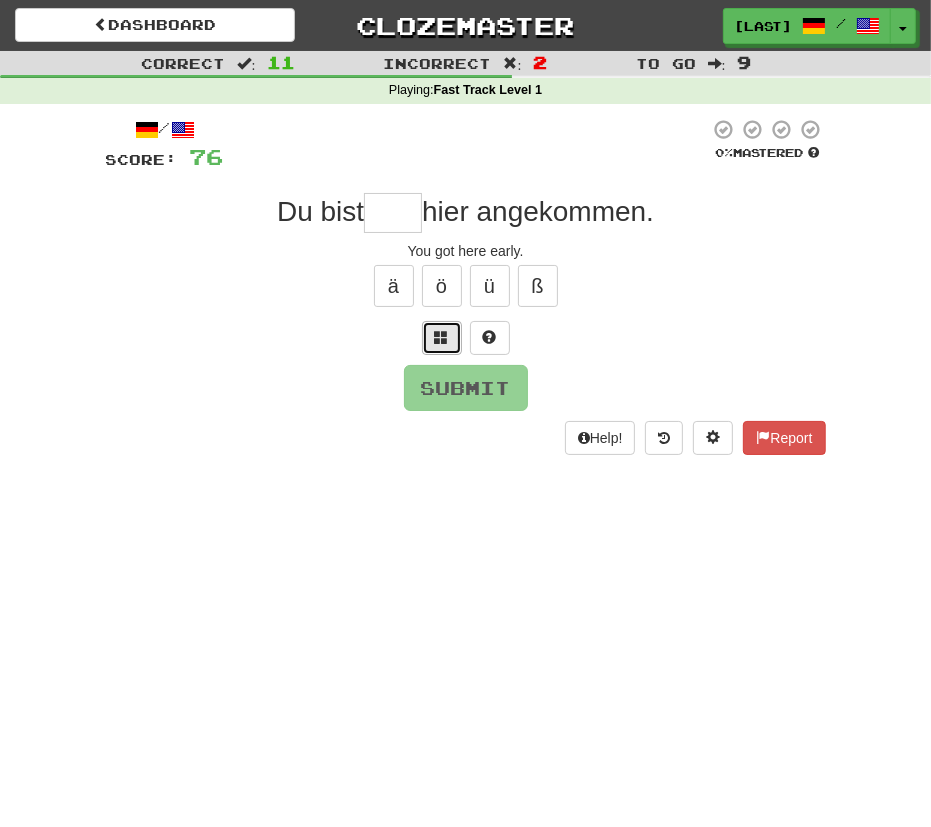 click at bounding box center [442, 337] 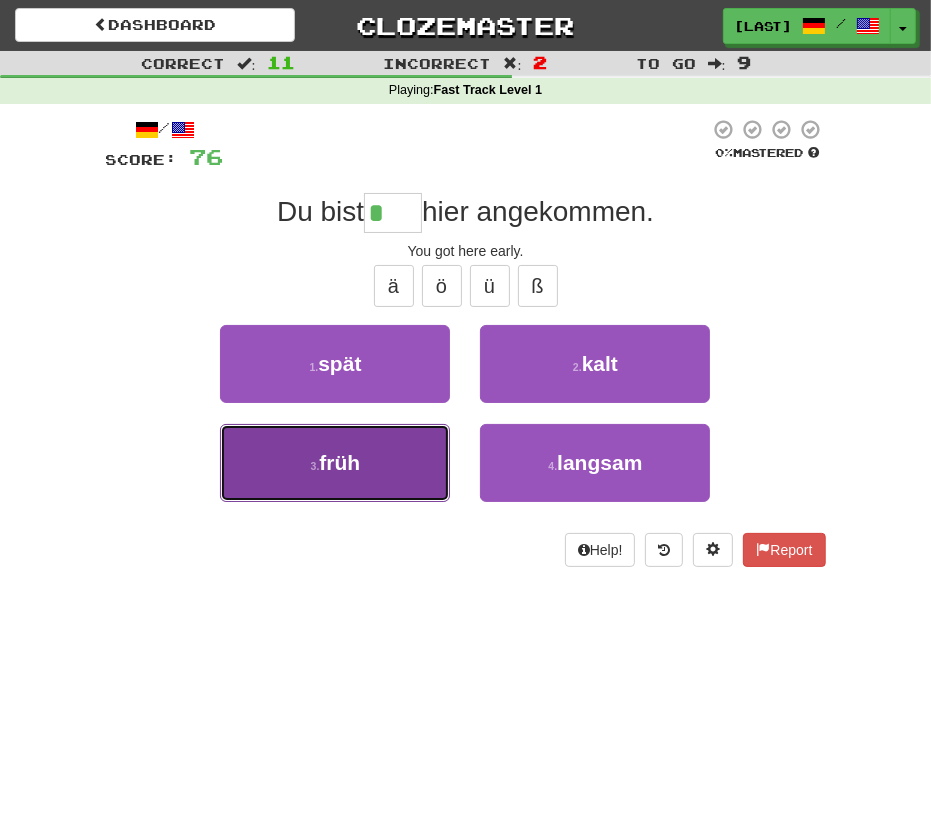 click on "früh" at bounding box center [339, 462] 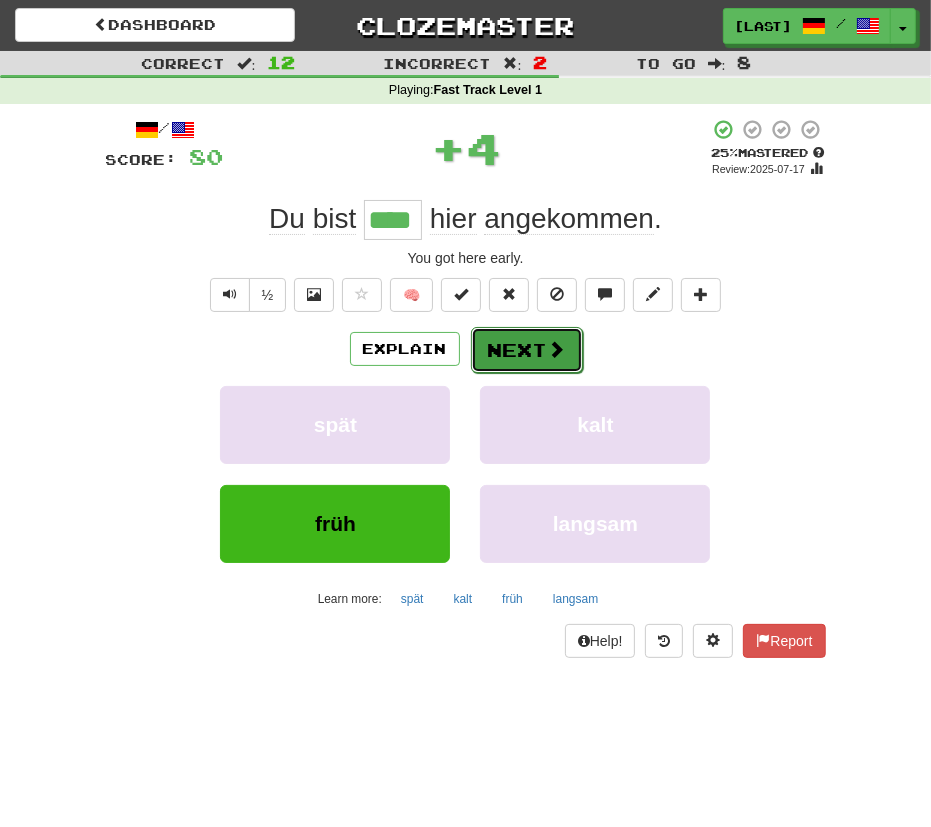 click on "Next" at bounding box center [527, 350] 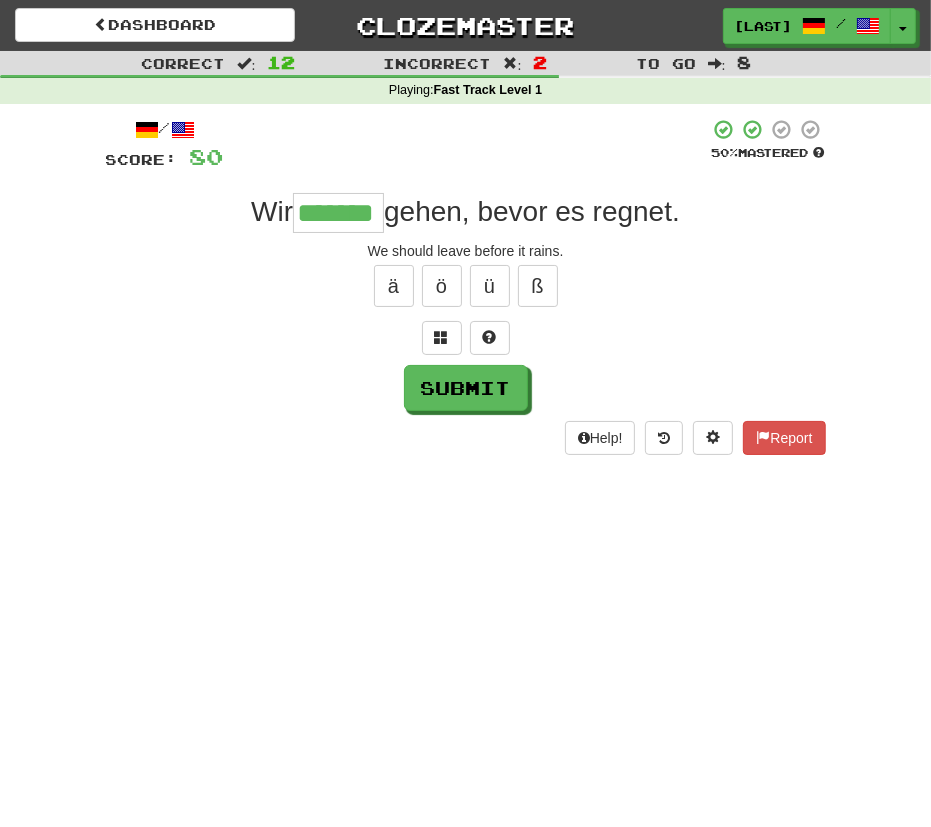 type on "*******" 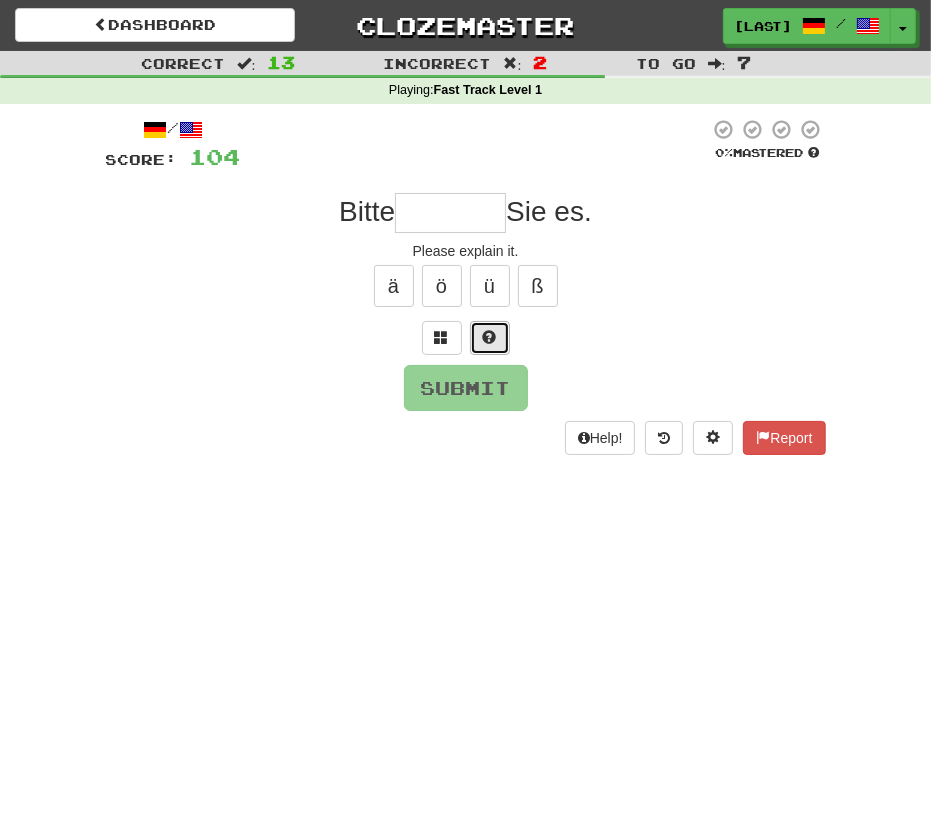 click at bounding box center [490, 338] 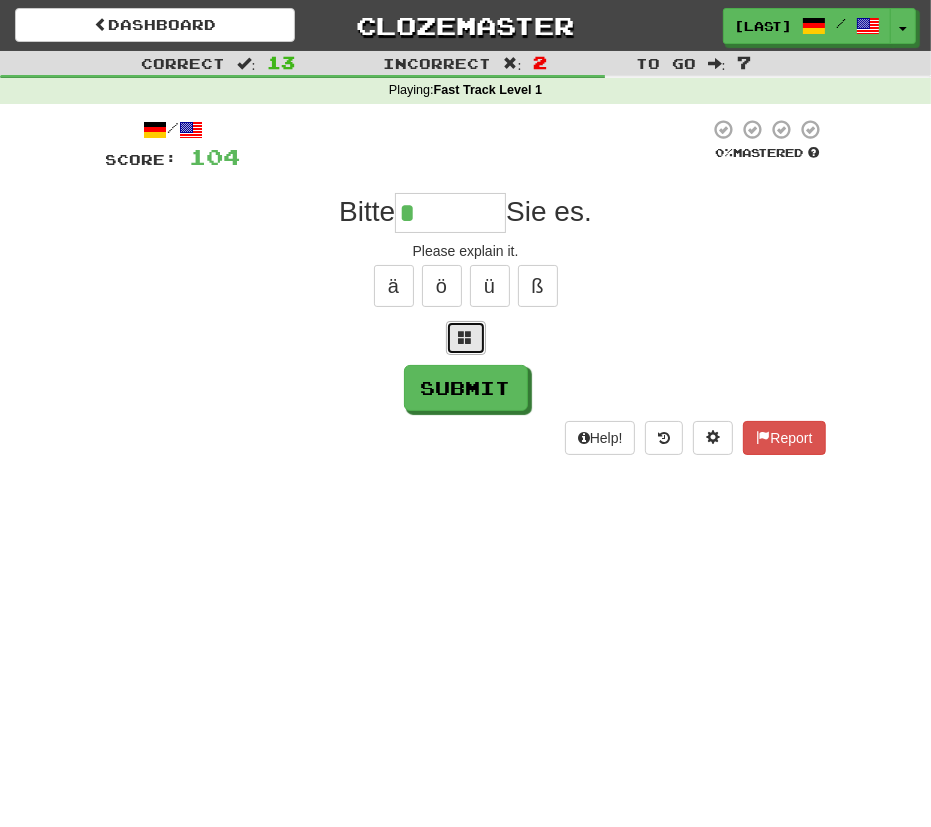 click at bounding box center (466, 337) 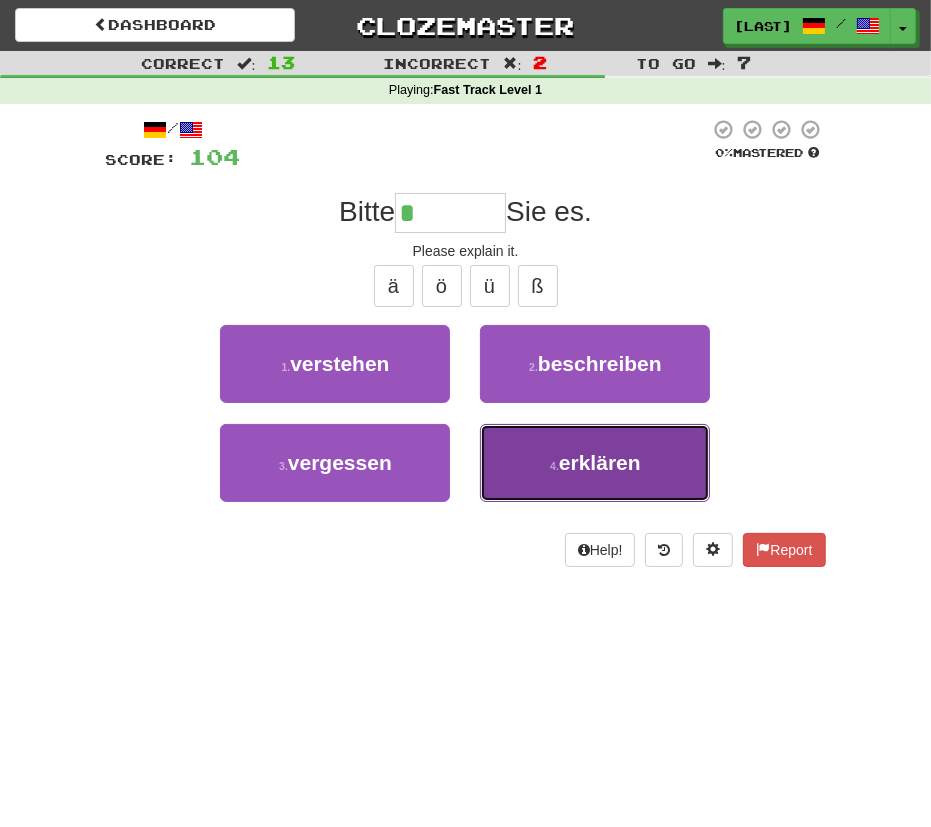 click on "4 .  erklären" at bounding box center (595, 463) 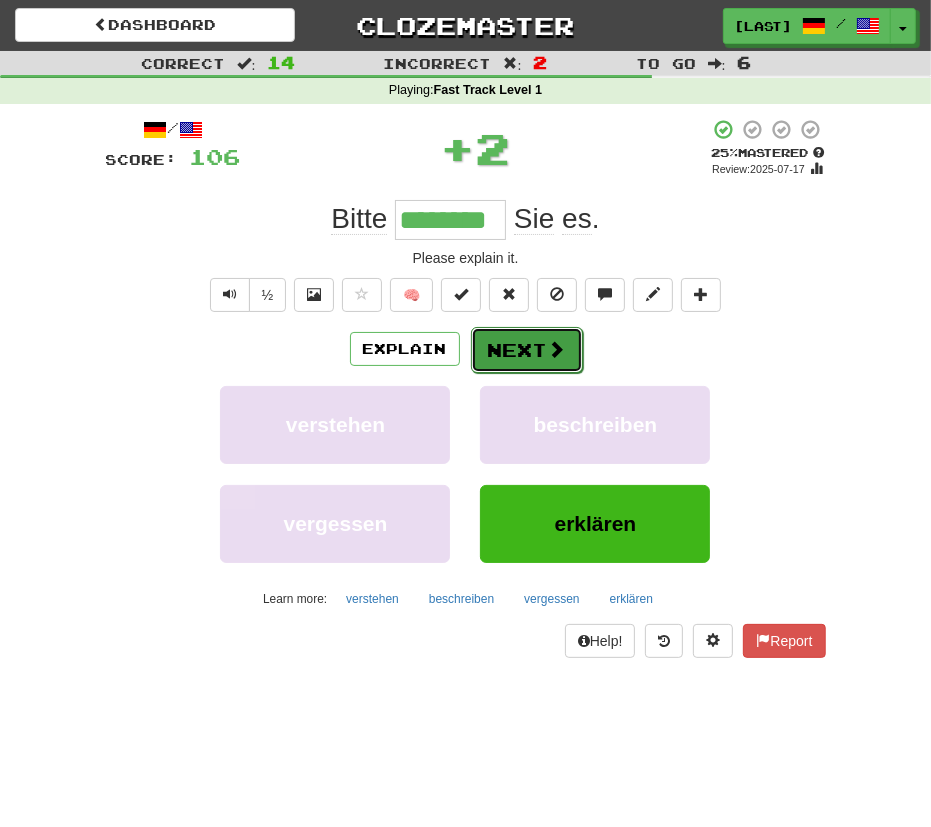 click on "Next" at bounding box center [527, 350] 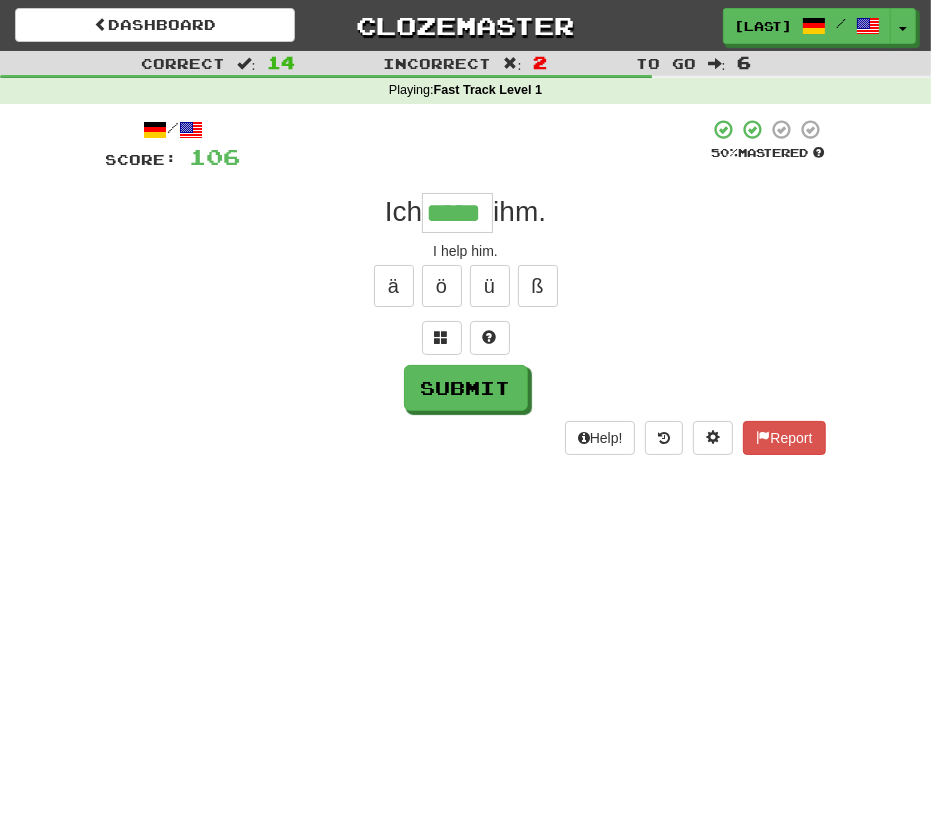type on "*****" 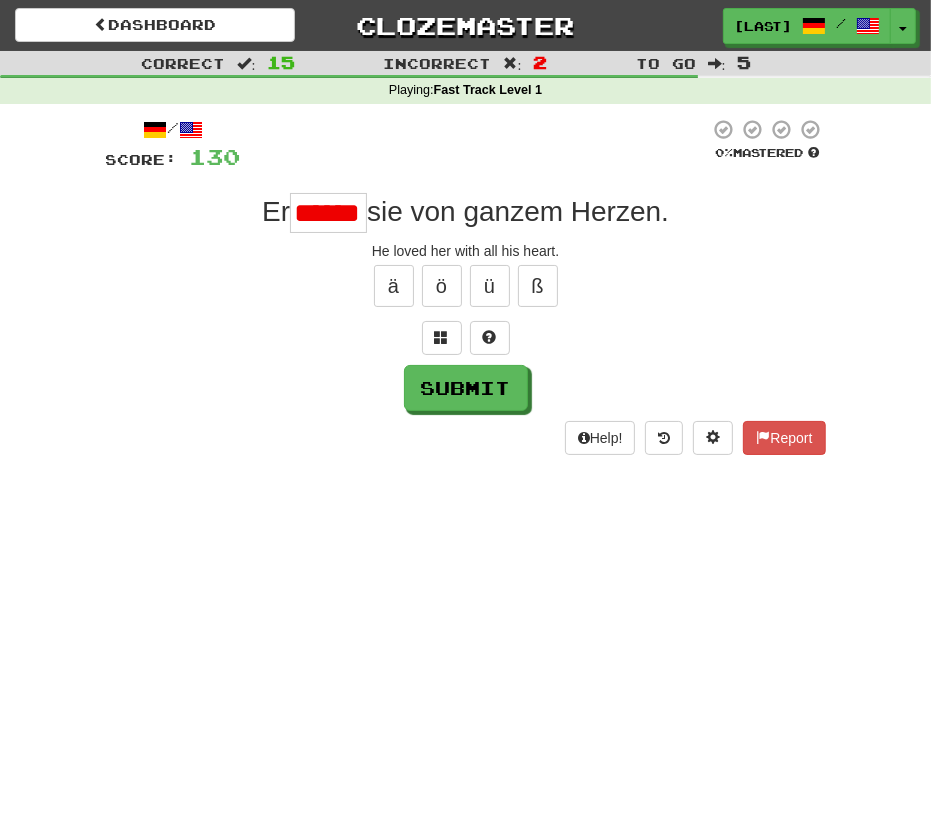 scroll, scrollTop: 0, scrollLeft: 0, axis: both 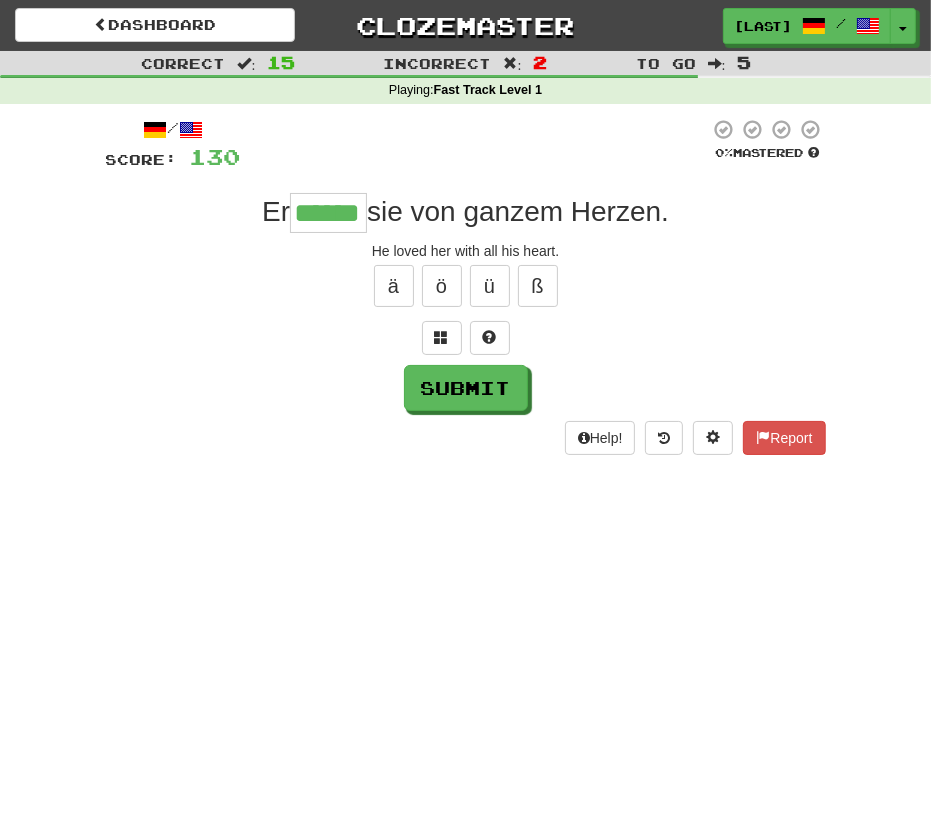 type on "******" 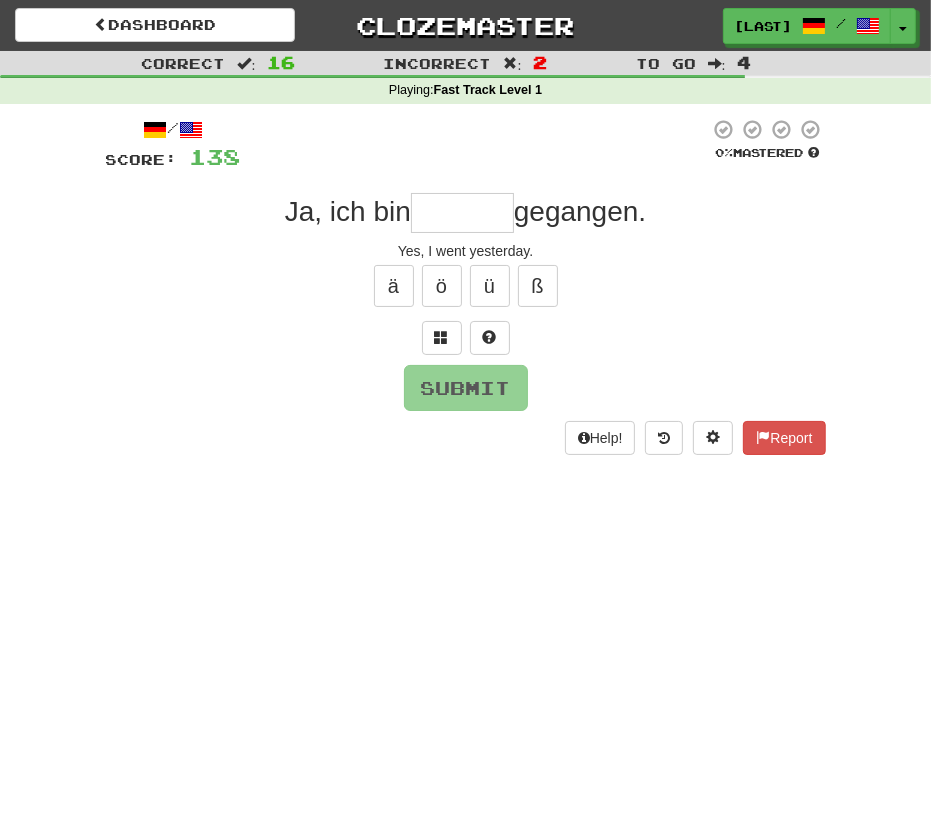 type on "*" 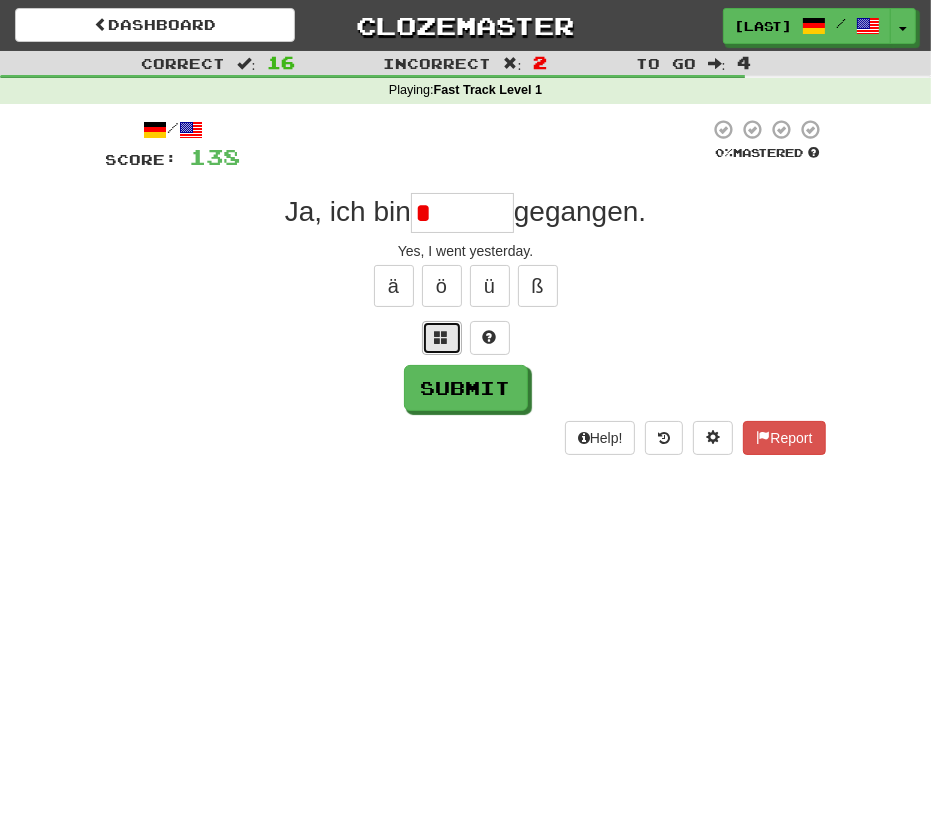 click at bounding box center [442, 337] 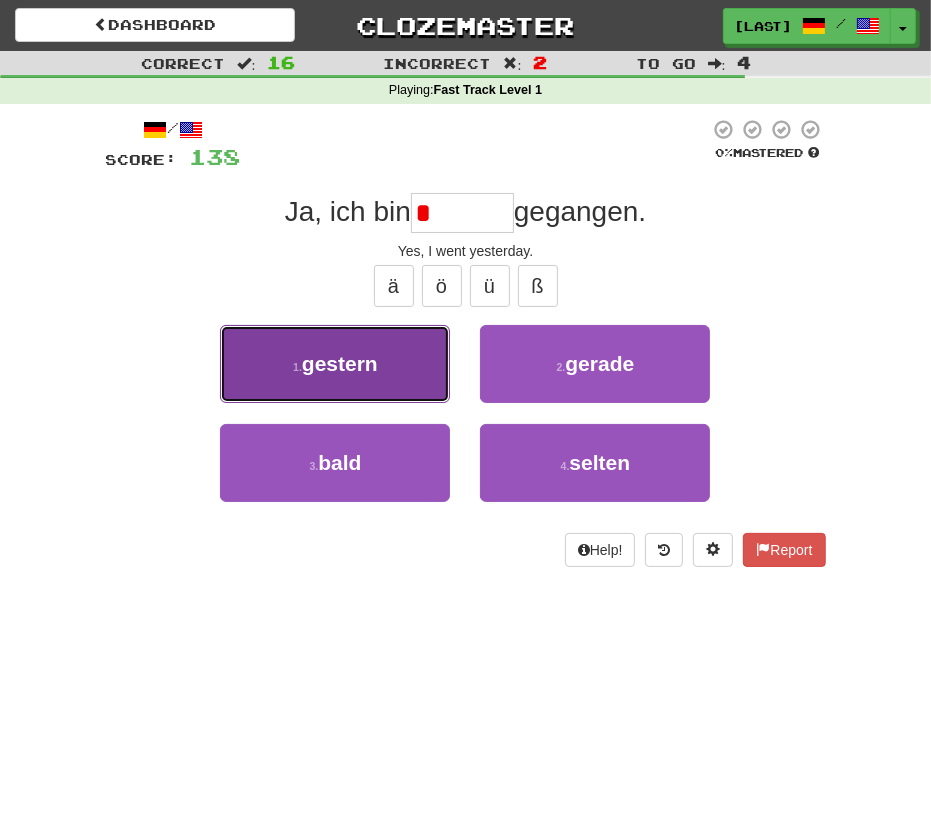 click on "1 .  gestern" at bounding box center [335, 364] 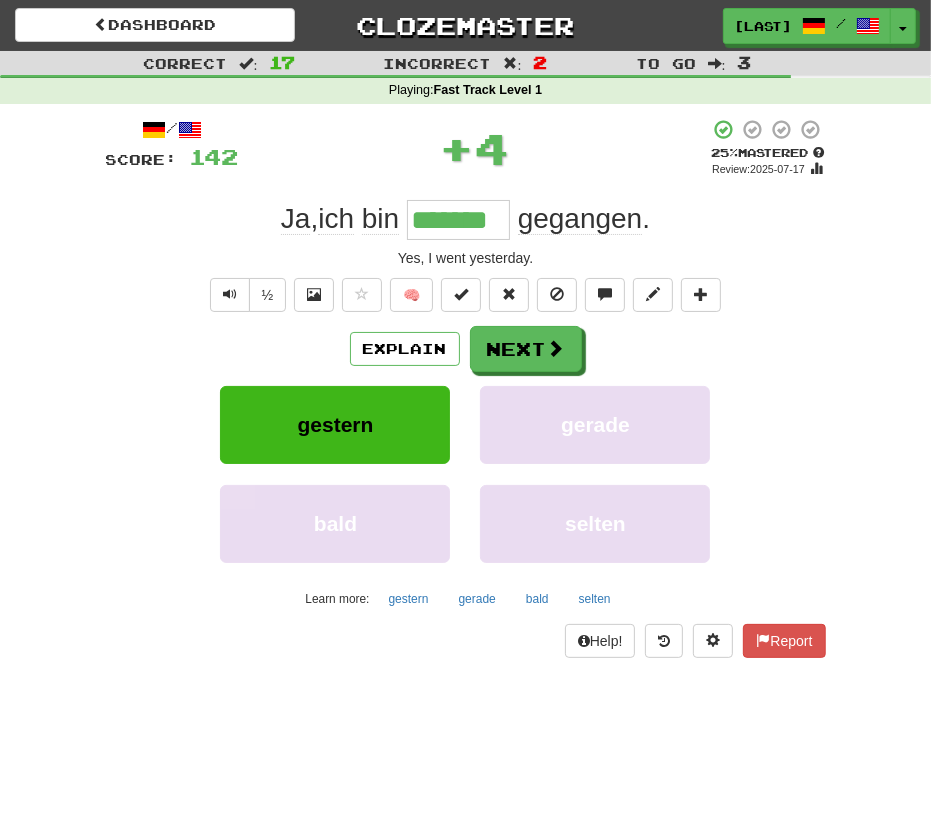 click on "/ Score: 142 + 4 25 % Mastered Review: [DATE] Ja , ich bin ******* gegangen . Yes, I went [TIME]. ½ 🧠 Explain Next [TIME] [TIME] [TIME] Learn more: [TIME] [TIME] [TIME] [TIME] Help! Report" at bounding box center [466, 388] 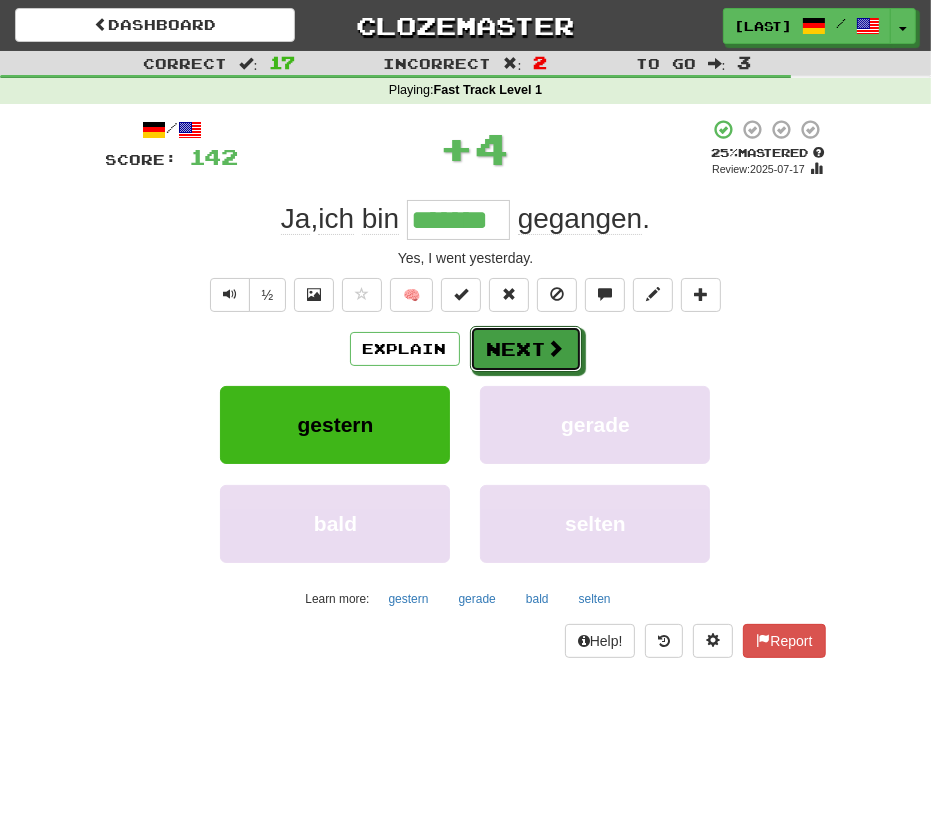 click on "Next" at bounding box center [526, 349] 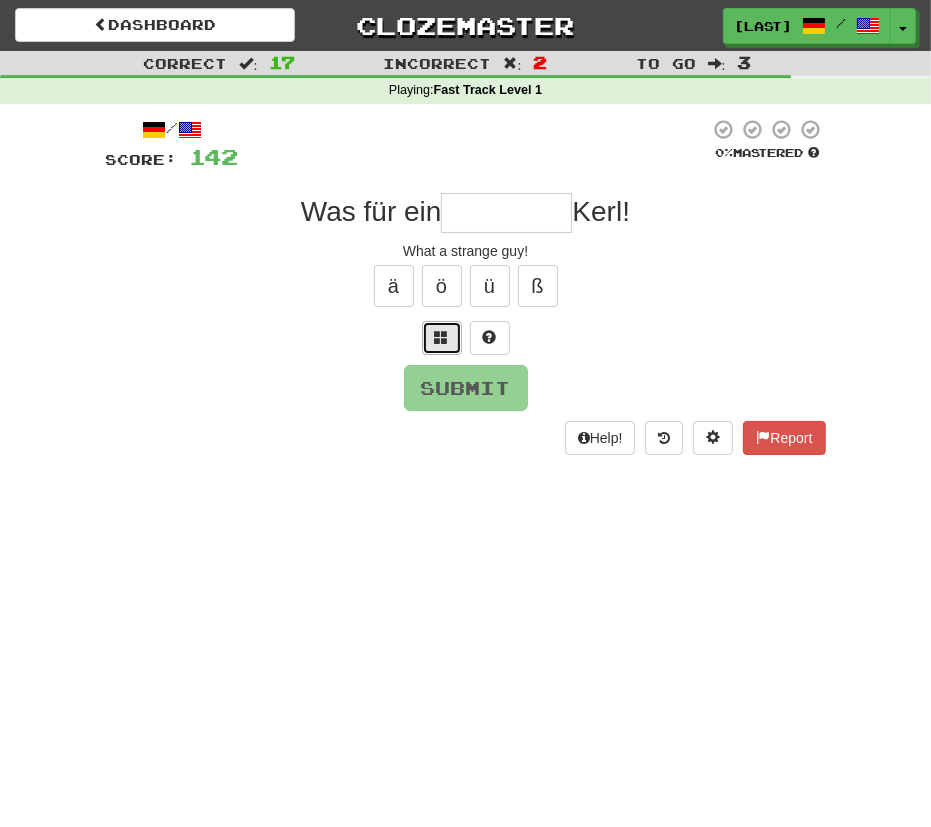click at bounding box center [442, 337] 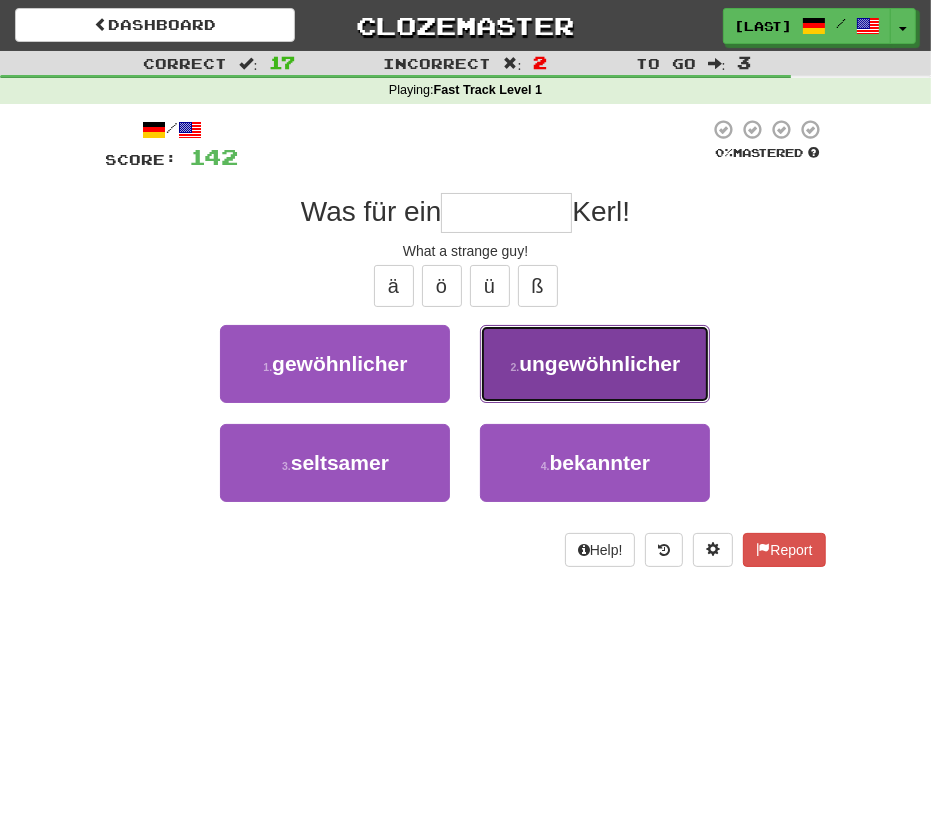 click on "2 .  ungewöhnlicher" at bounding box center (595, 364) 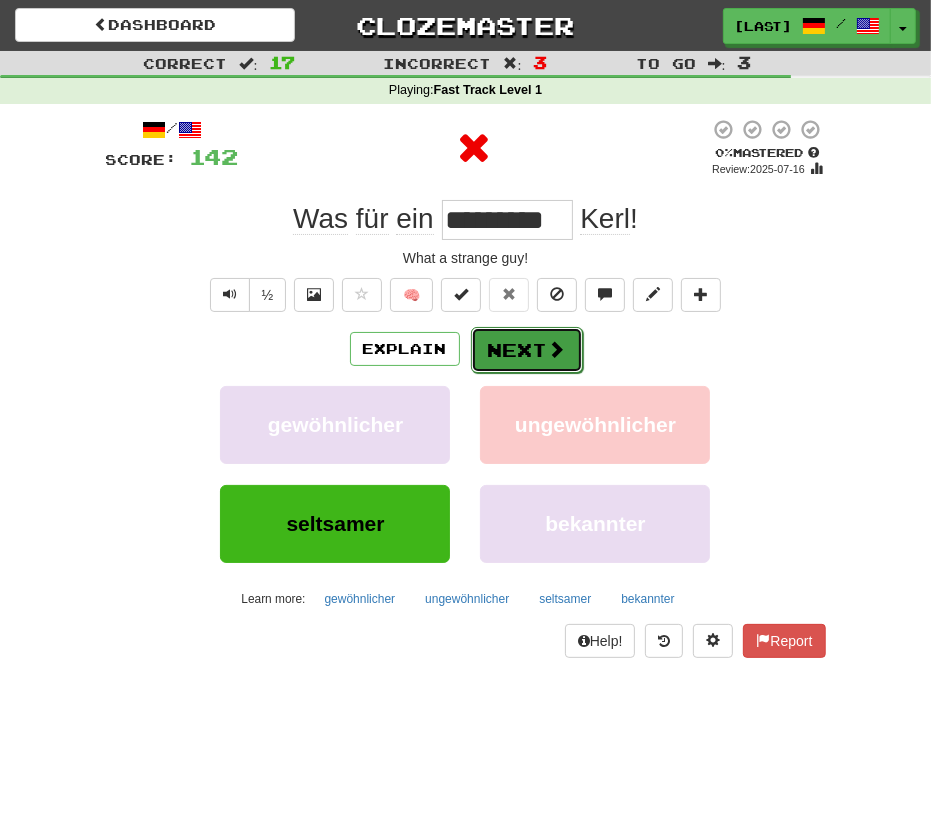 click on "Next" at bounding box center (527, 350) 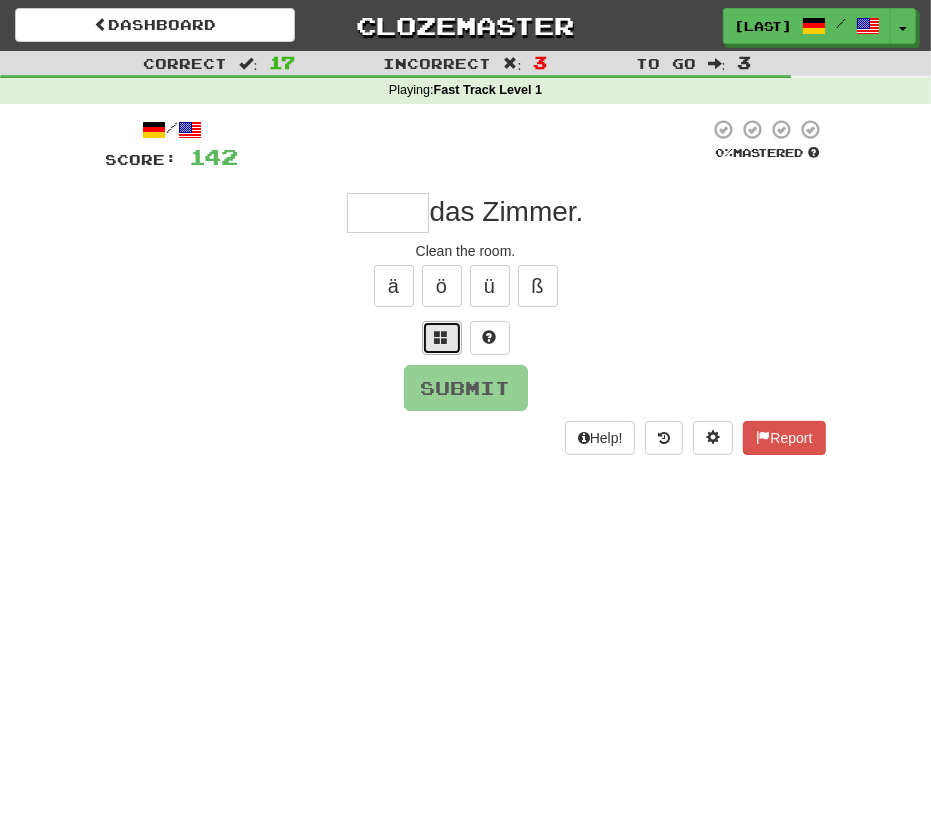 click at bounding box center (442, 338) 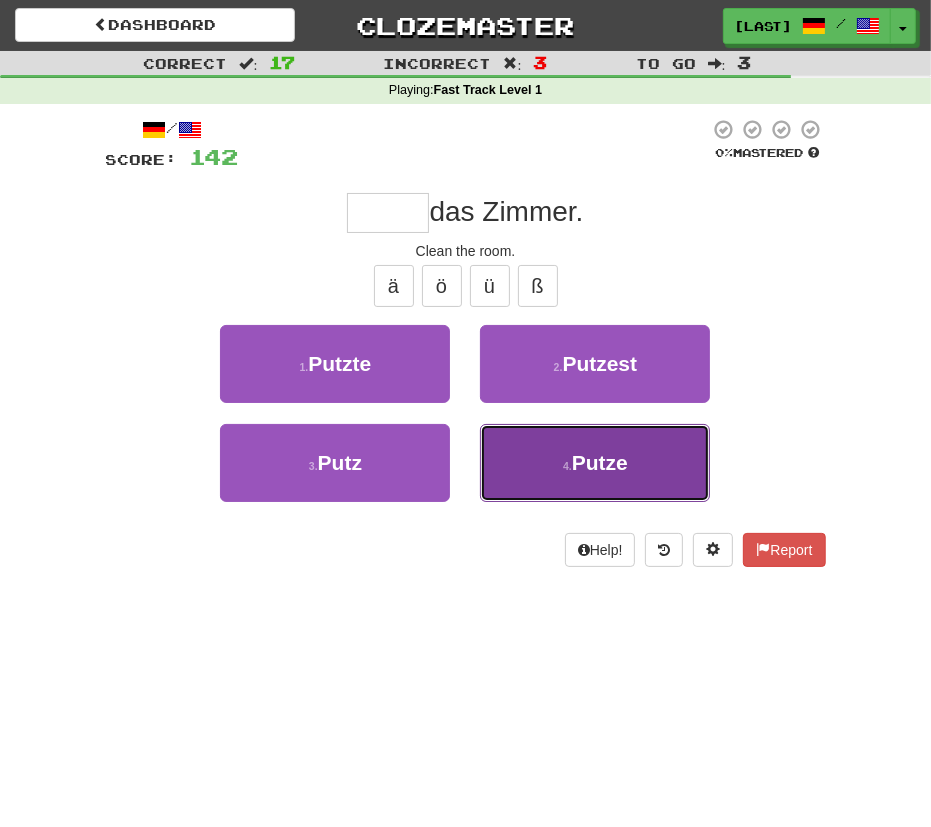 click on "4 .  Putze" at bounding box center [595, 463] 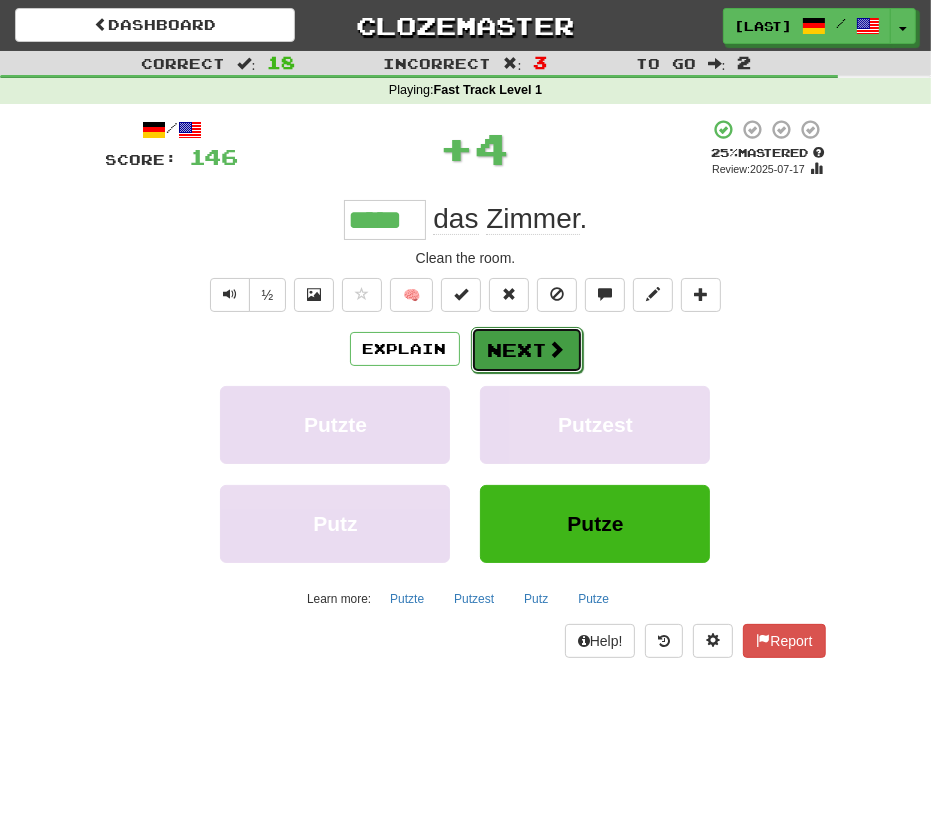 click on "Next" at bounding box center [527, 350] 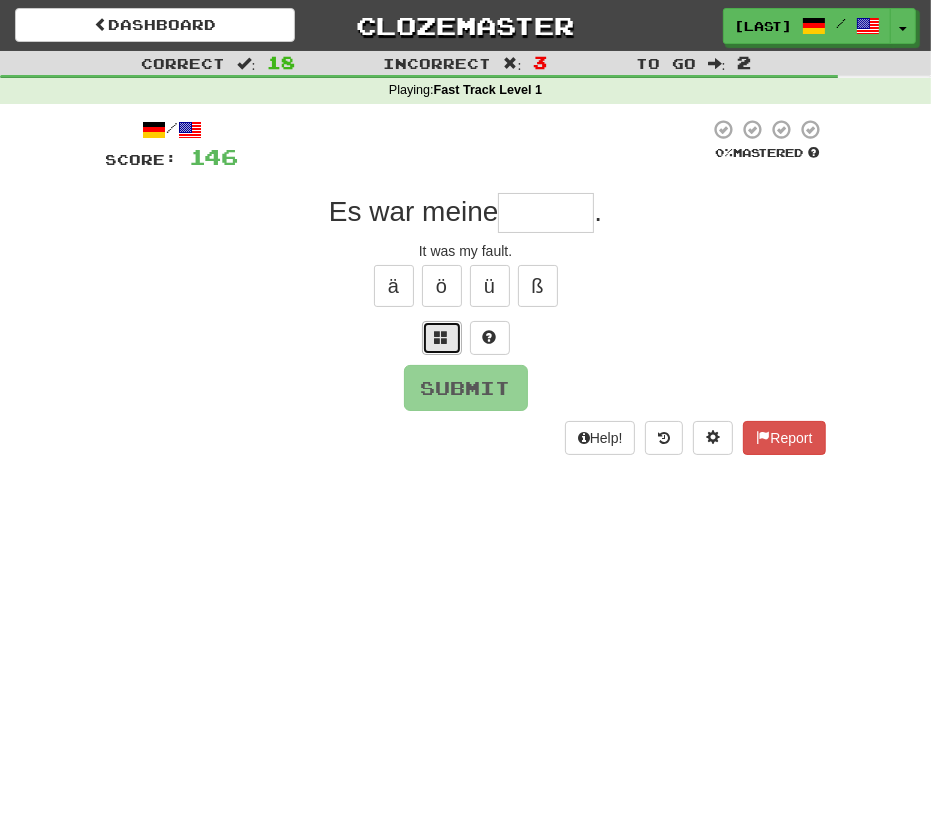 click at bounding box center [442, 338] 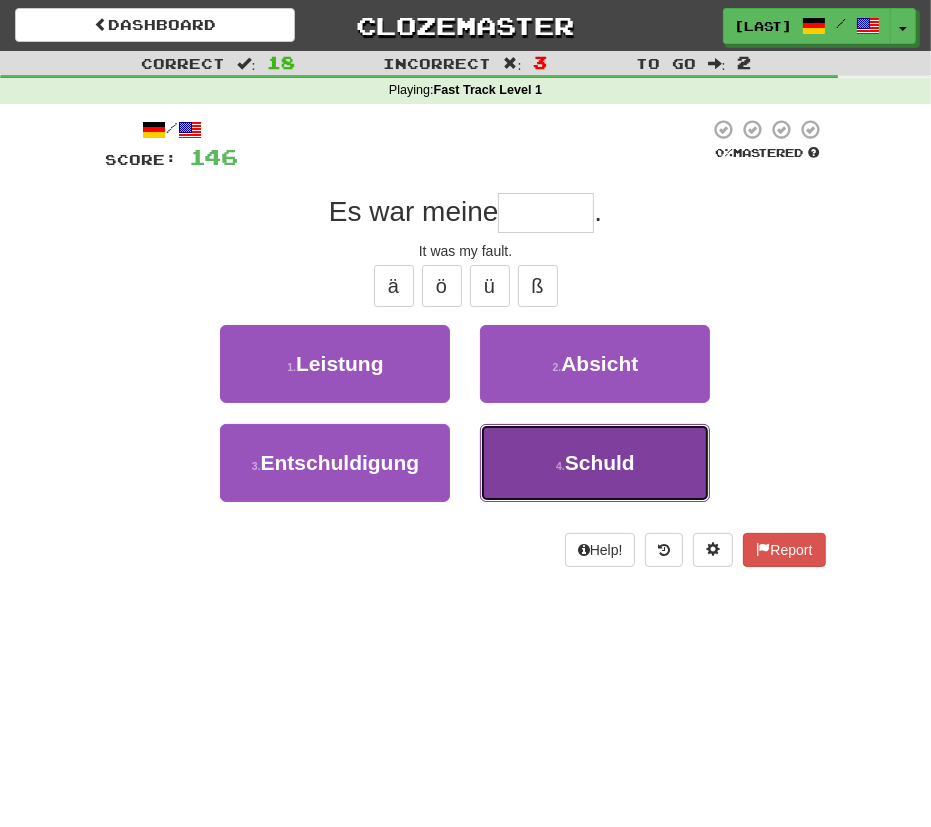 click on "4 .  Schuld" at bounding box center [595, 463] 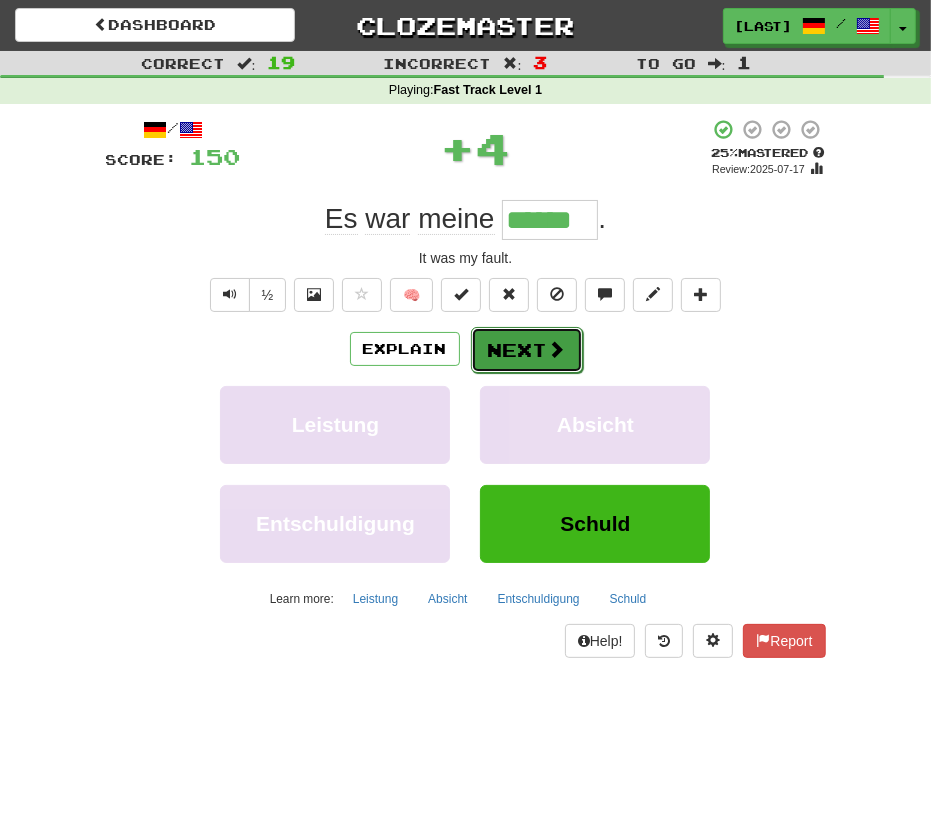 click on "Next" at bounding box center [527, 350] 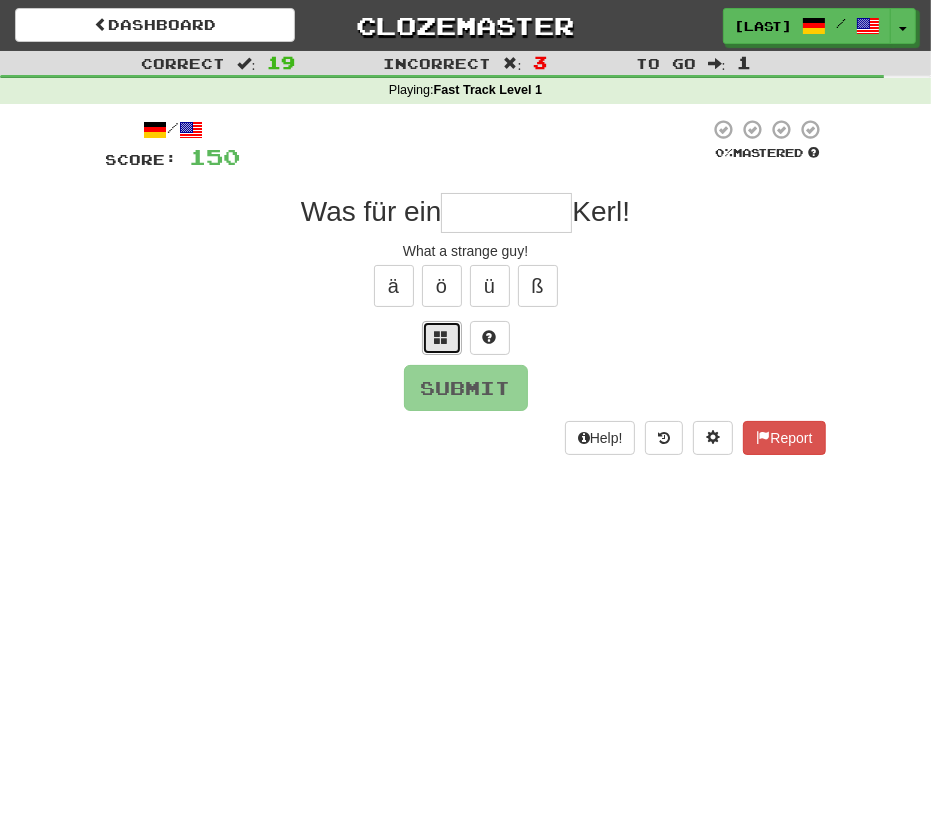 click at bounding box center [442, 338] 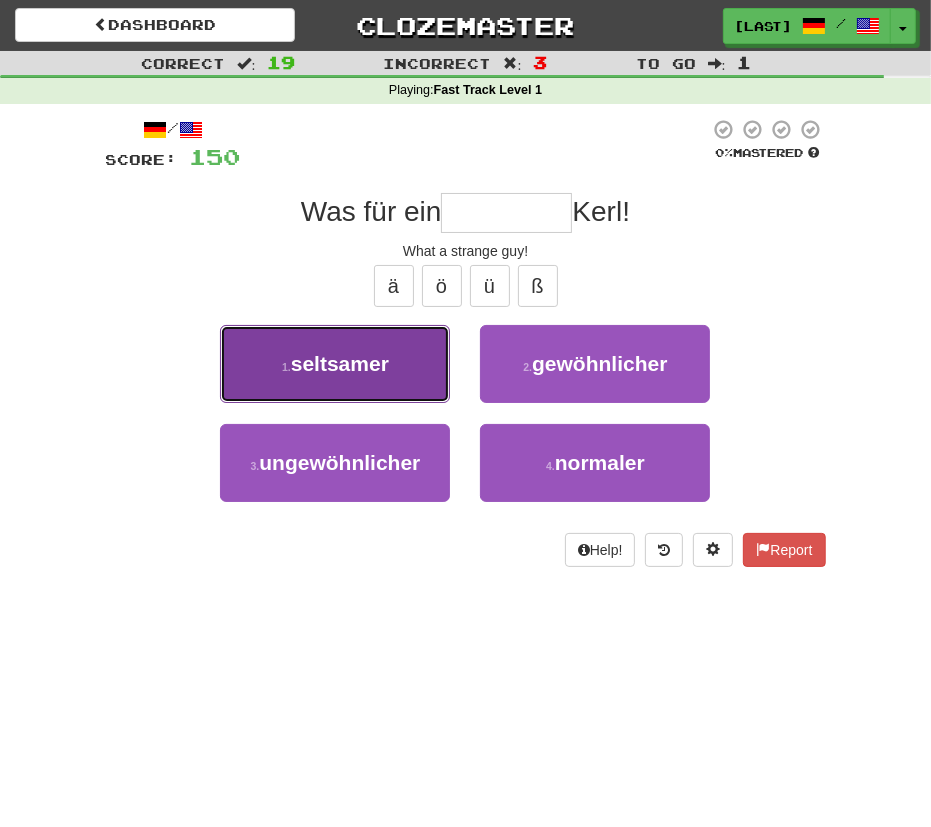 click on "1 .  seltsamer" at bounding box center (335, 364) 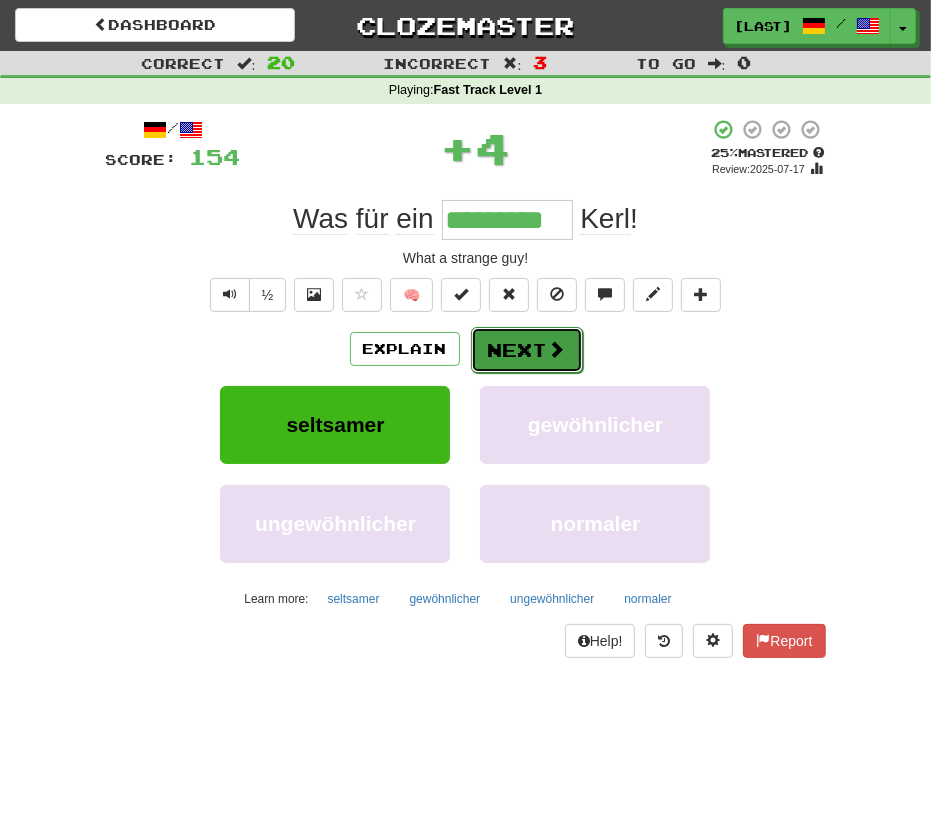 click on "Next" at bounding box center [527, 350] 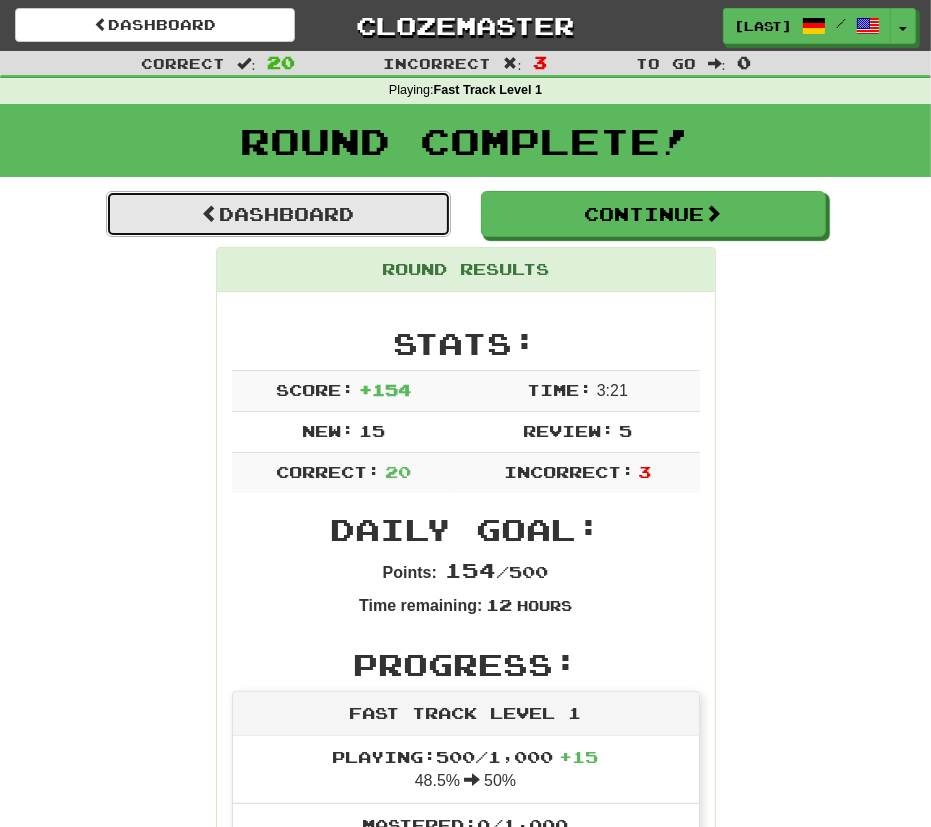 click on "Dashboard" at bounding box center [278, 214] 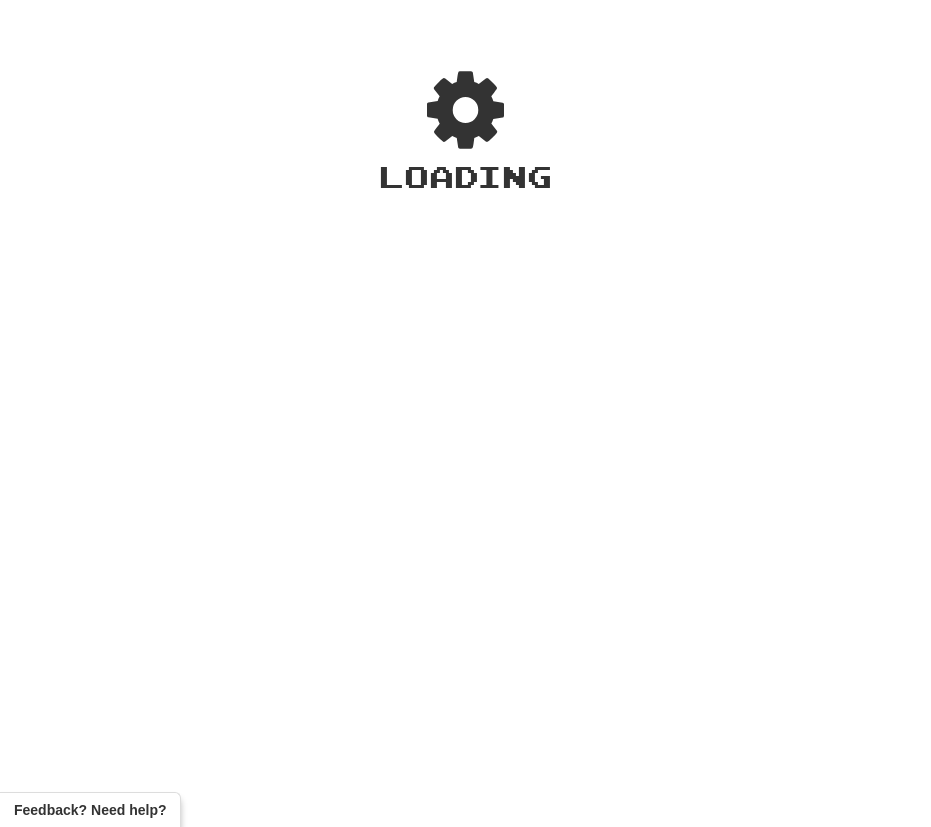 scroll, scrollTop: 0, scrollLeft: 0, axis: both 